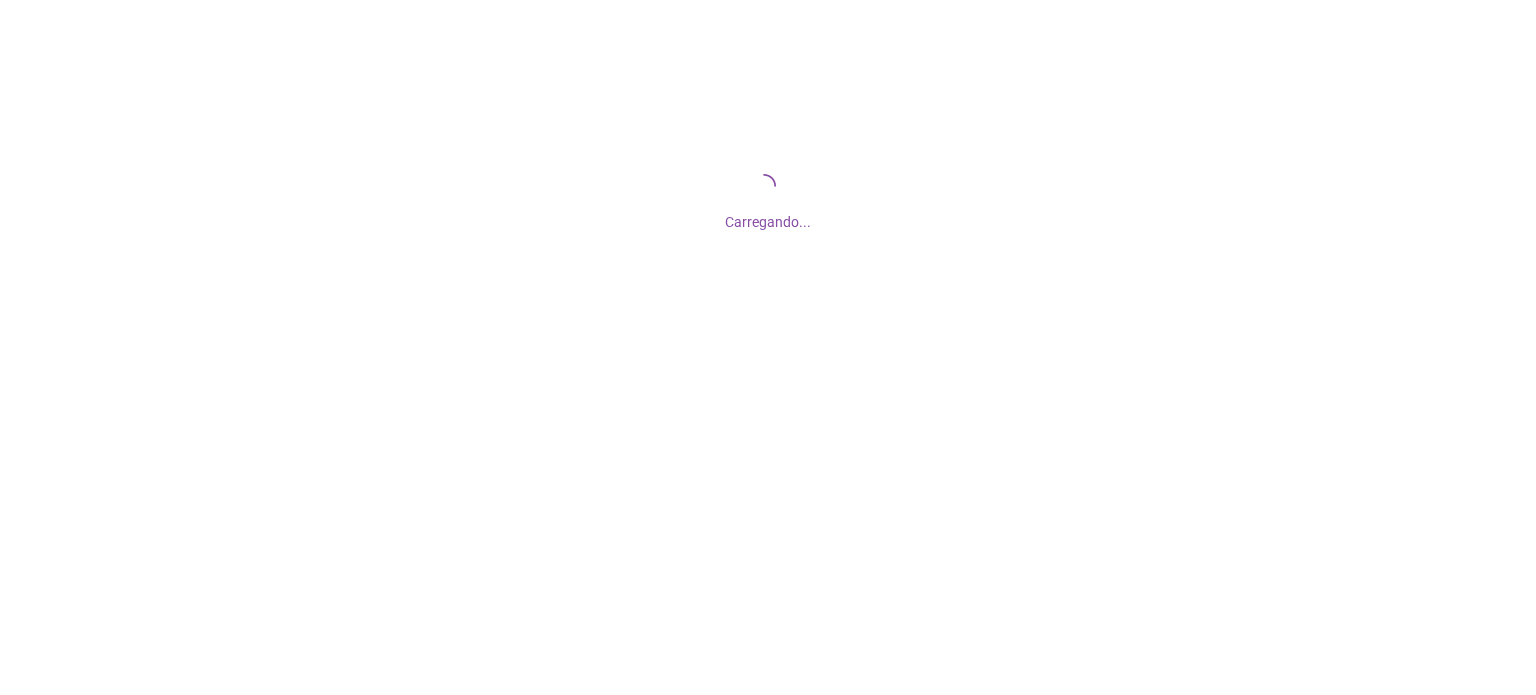 scroll, scrollTop: 0, scrollLeft: 0, axis: both 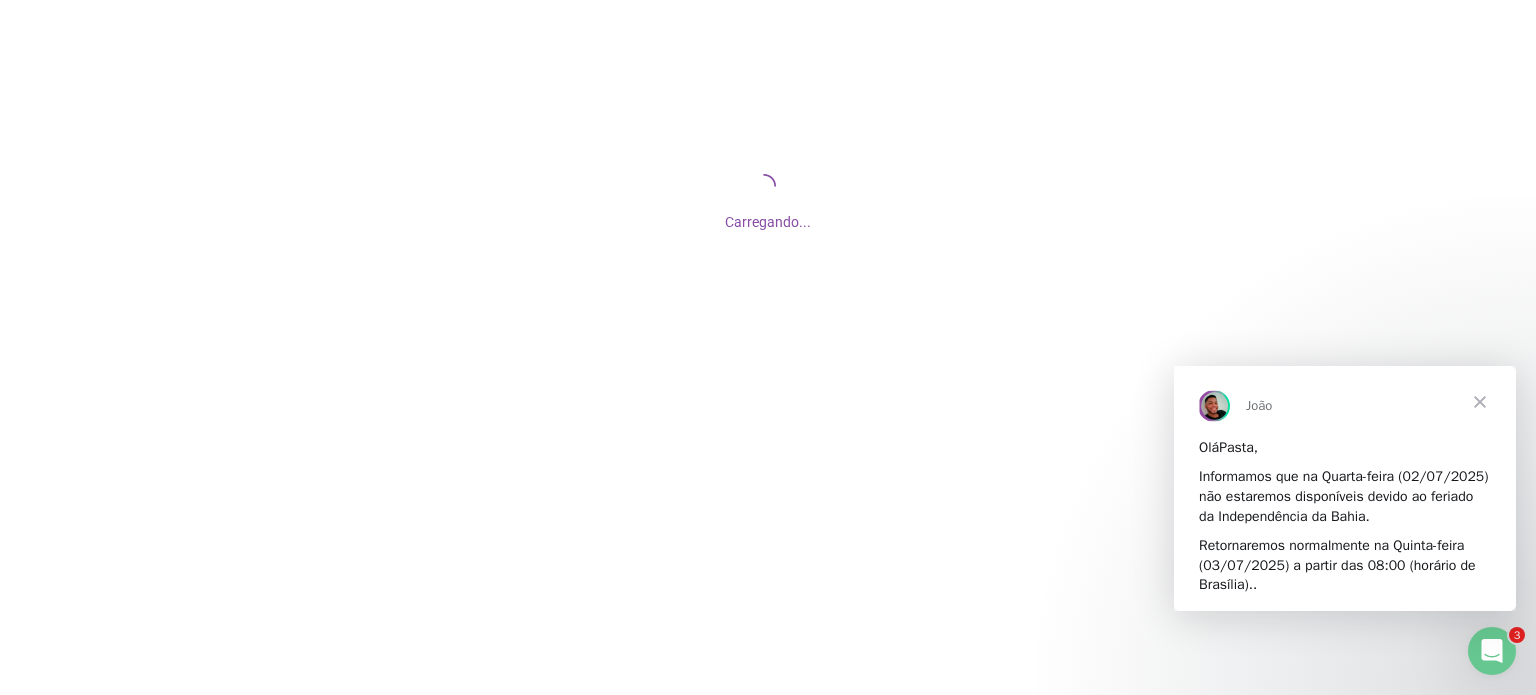 click at bounding box center (1480, 401) 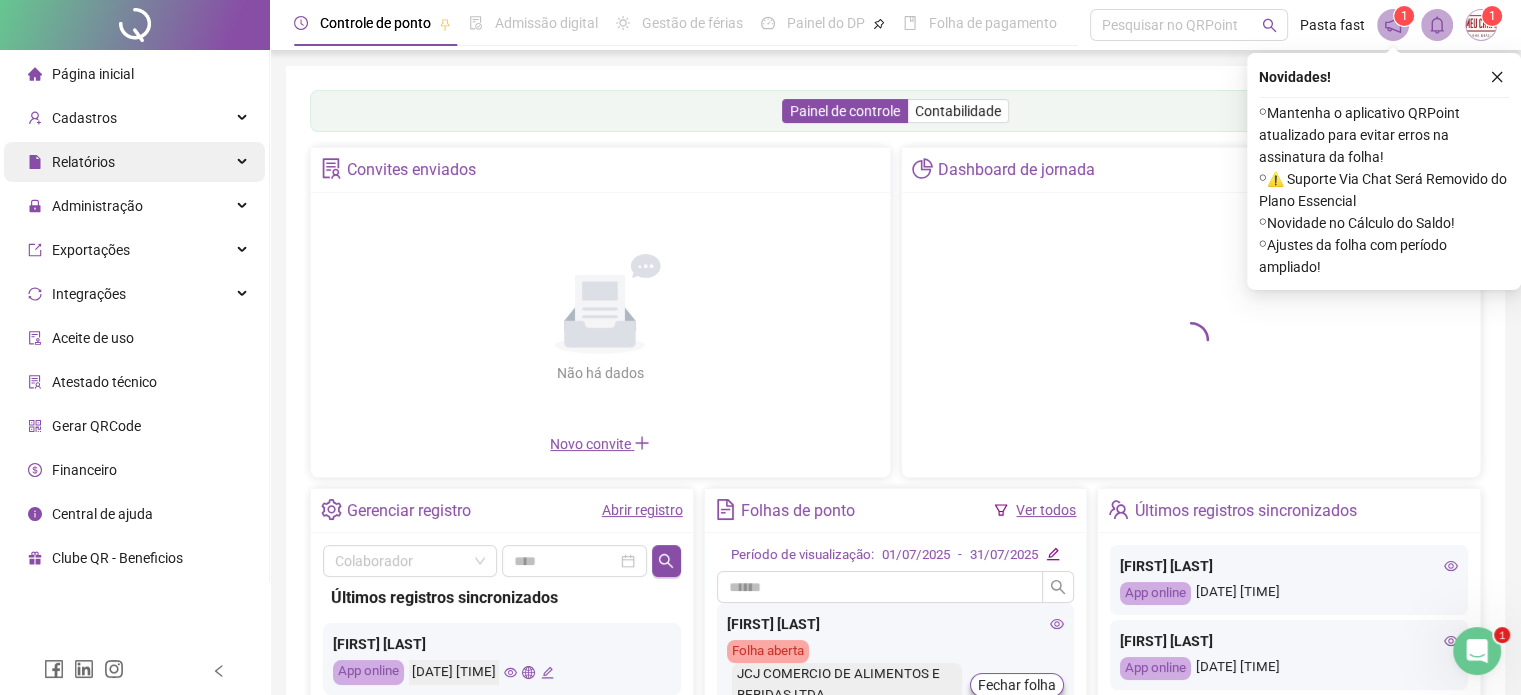 click on "Relatórios" at bounding box center (134, 162) 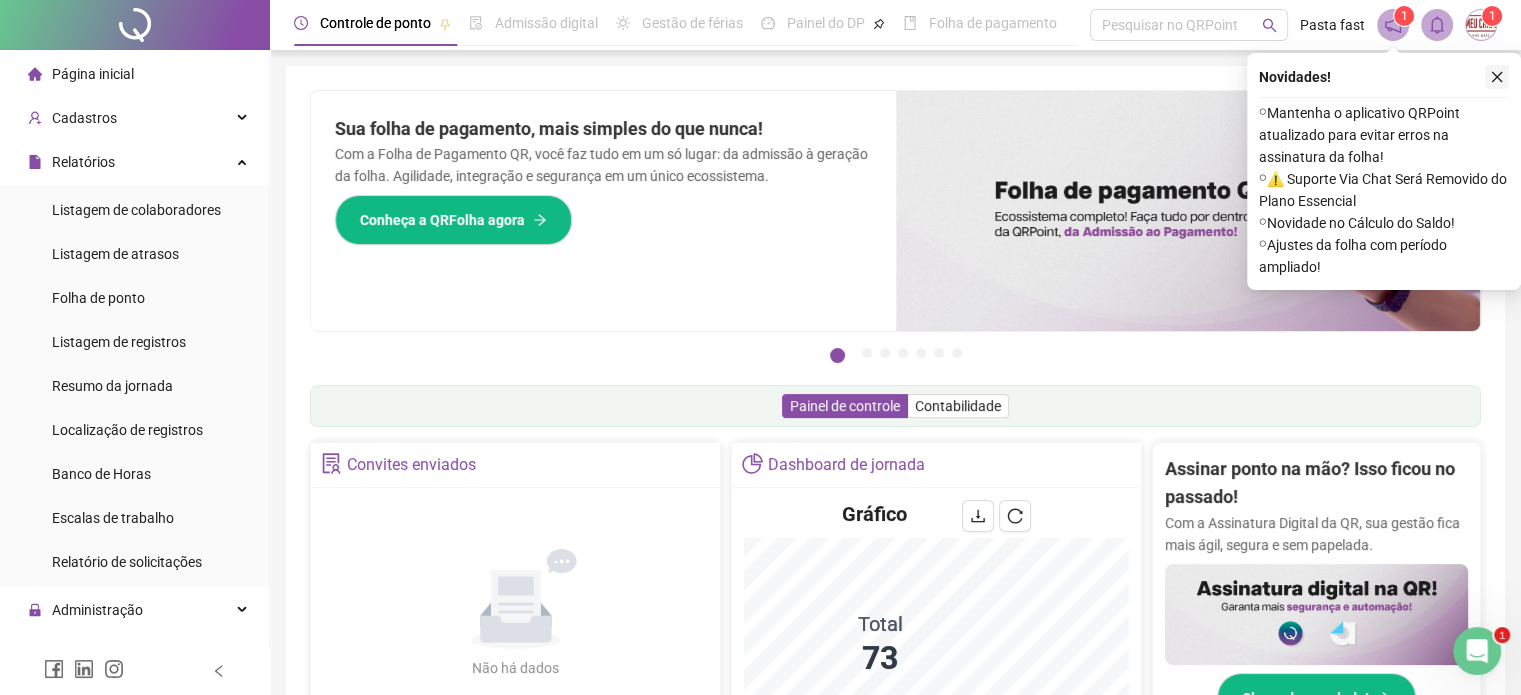 click at bounding box center [1497, 77] 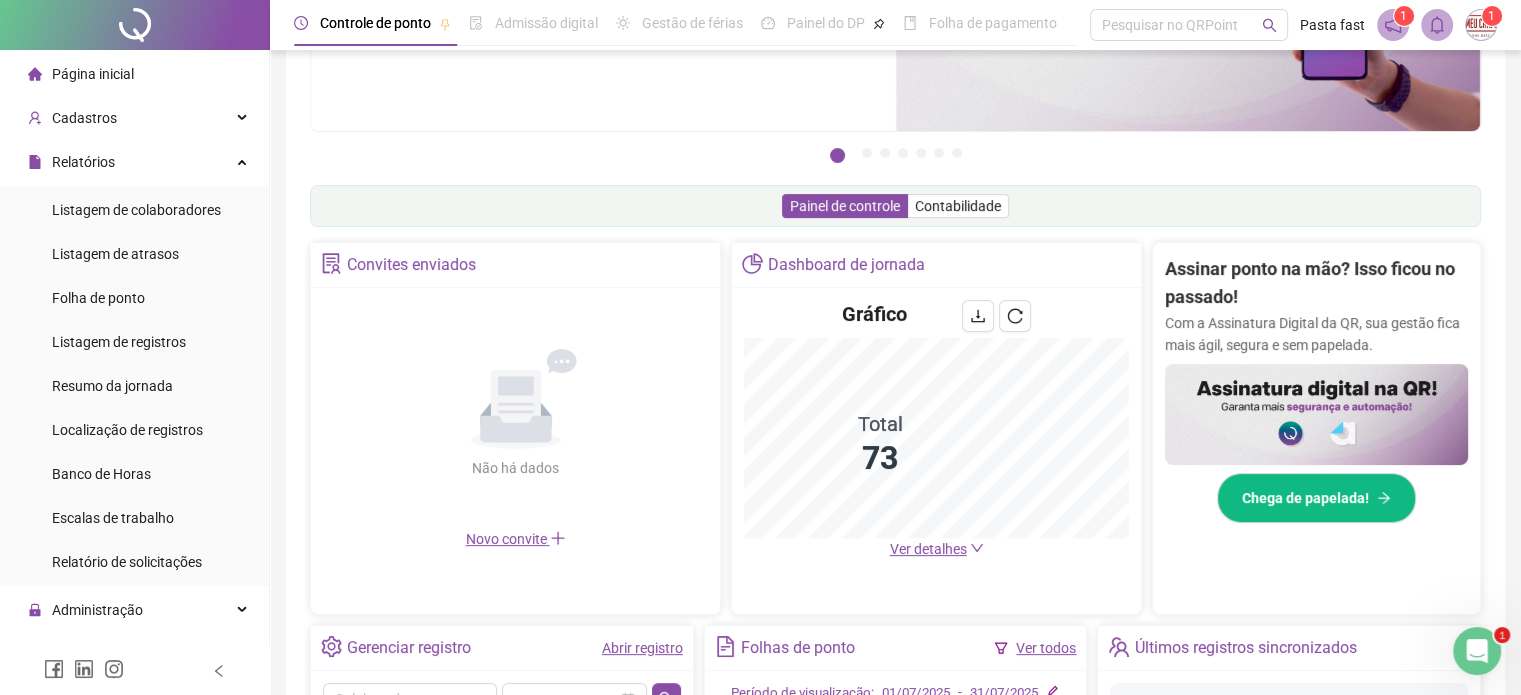 scroll, scrollTop: 0, scrollLeft: 0, axis: both 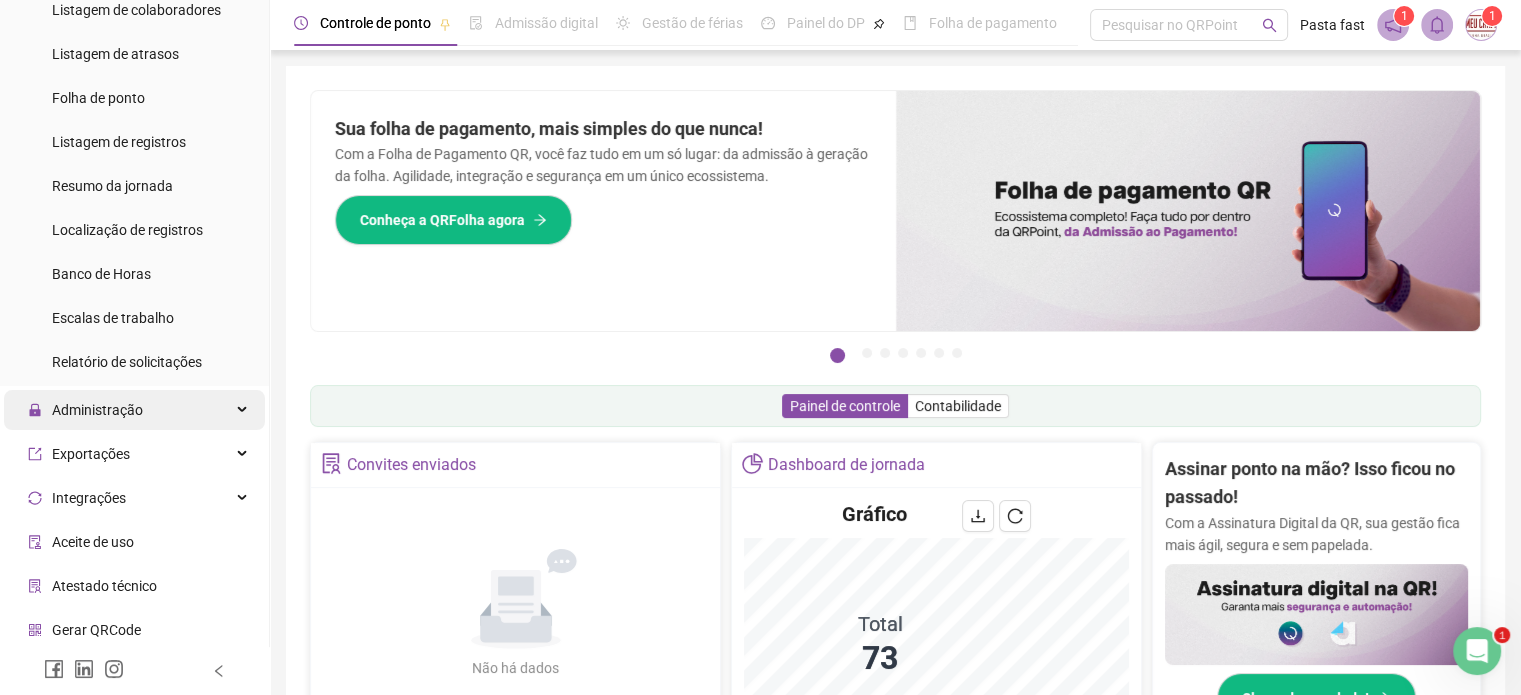 click on "Administração" at bounding box center [134, 410] 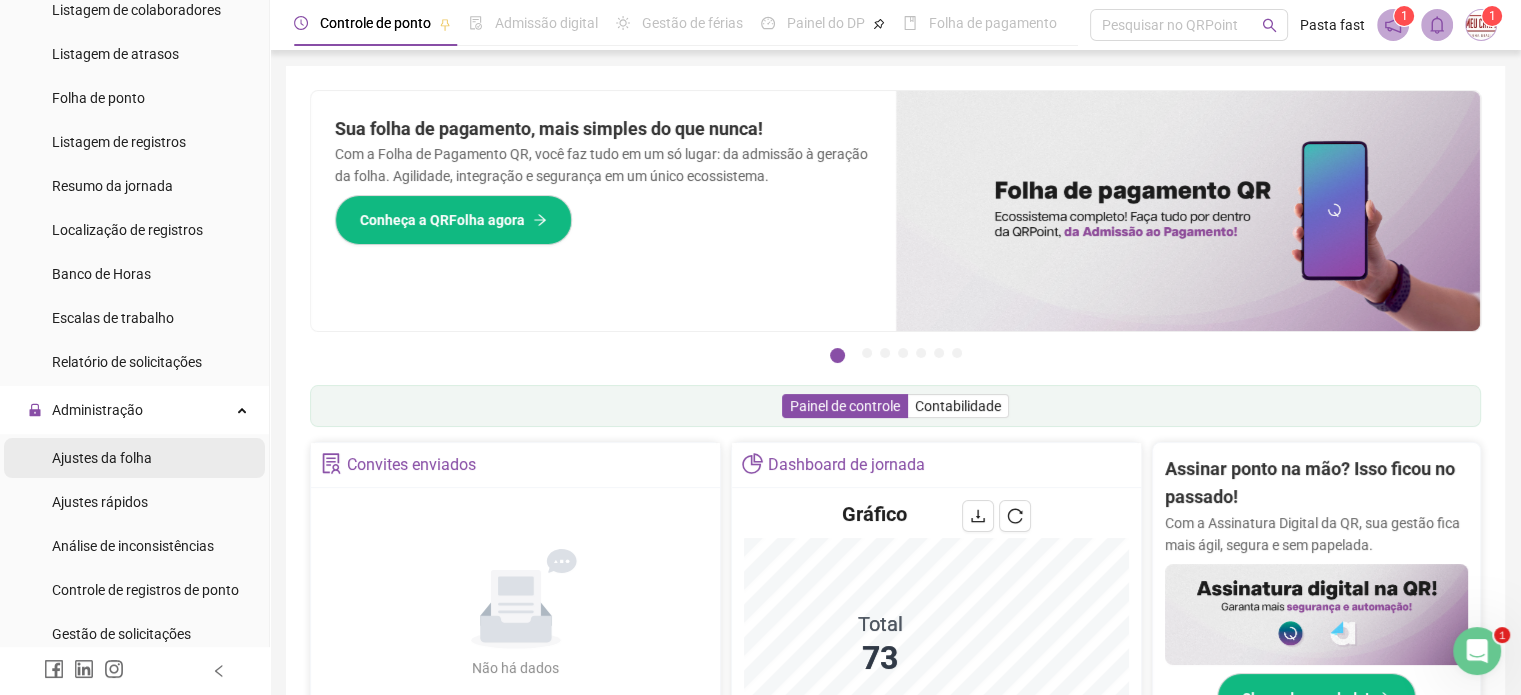 click on "Ajustes da folha" at bounding box center (102, 458) 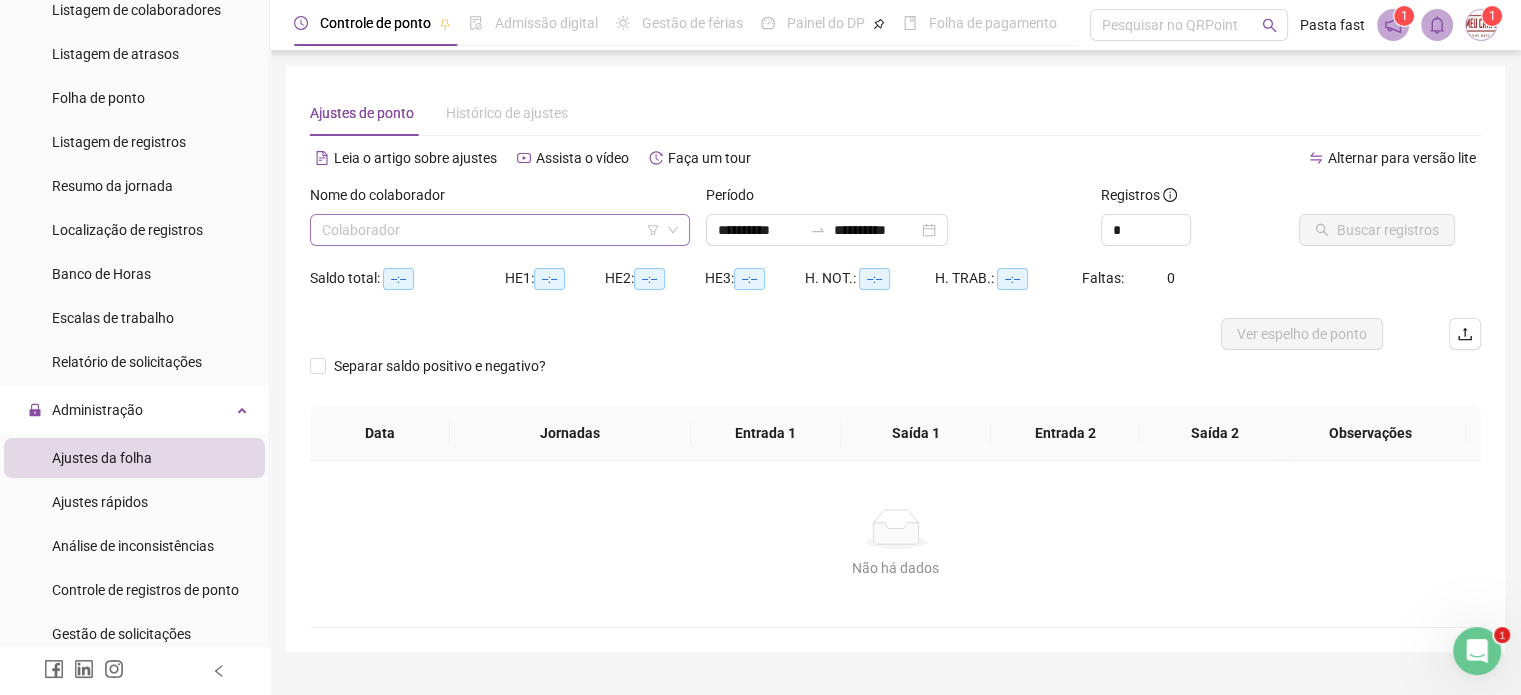 click at bounding box center (491, 230) 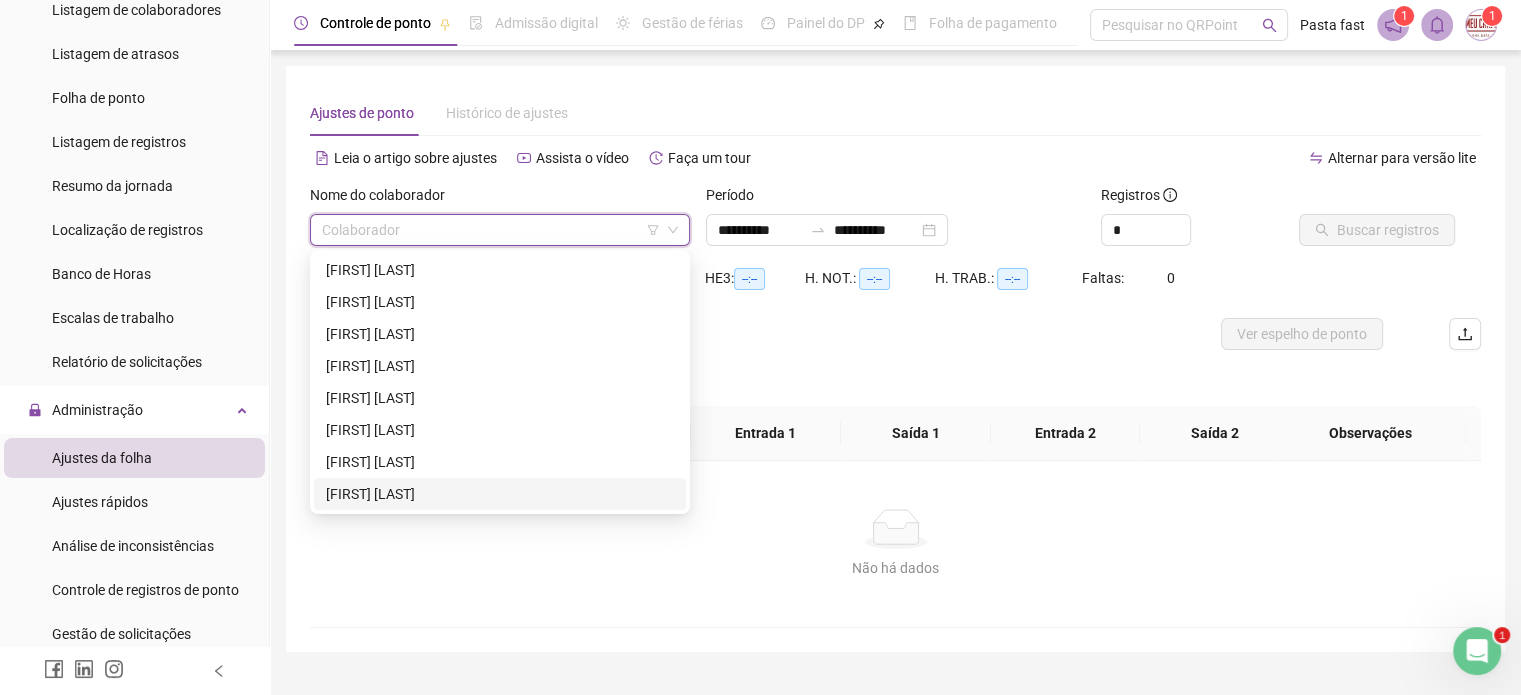 click on "[FIRST] [LAST]" at bounding box center (500, 494) 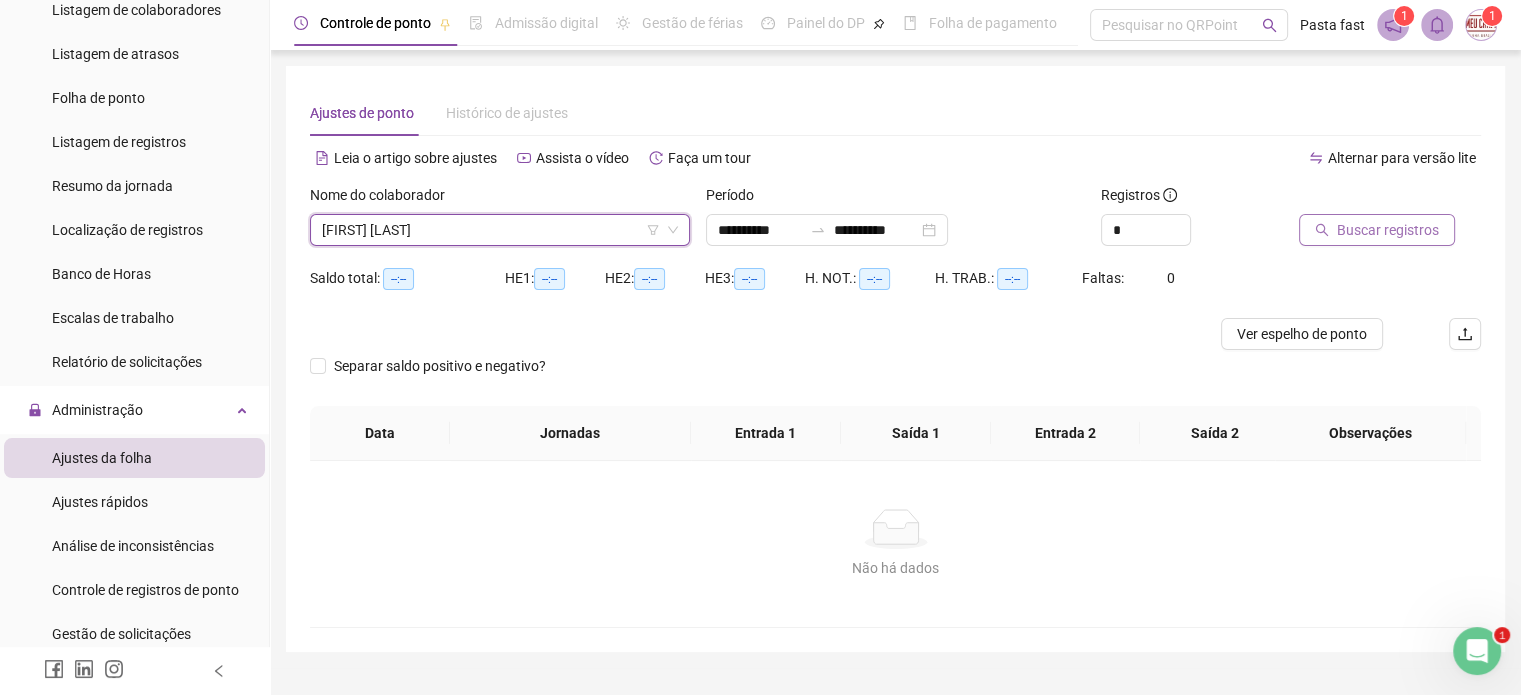 click on "Buscar registros" at bounding box center [1388, 230] 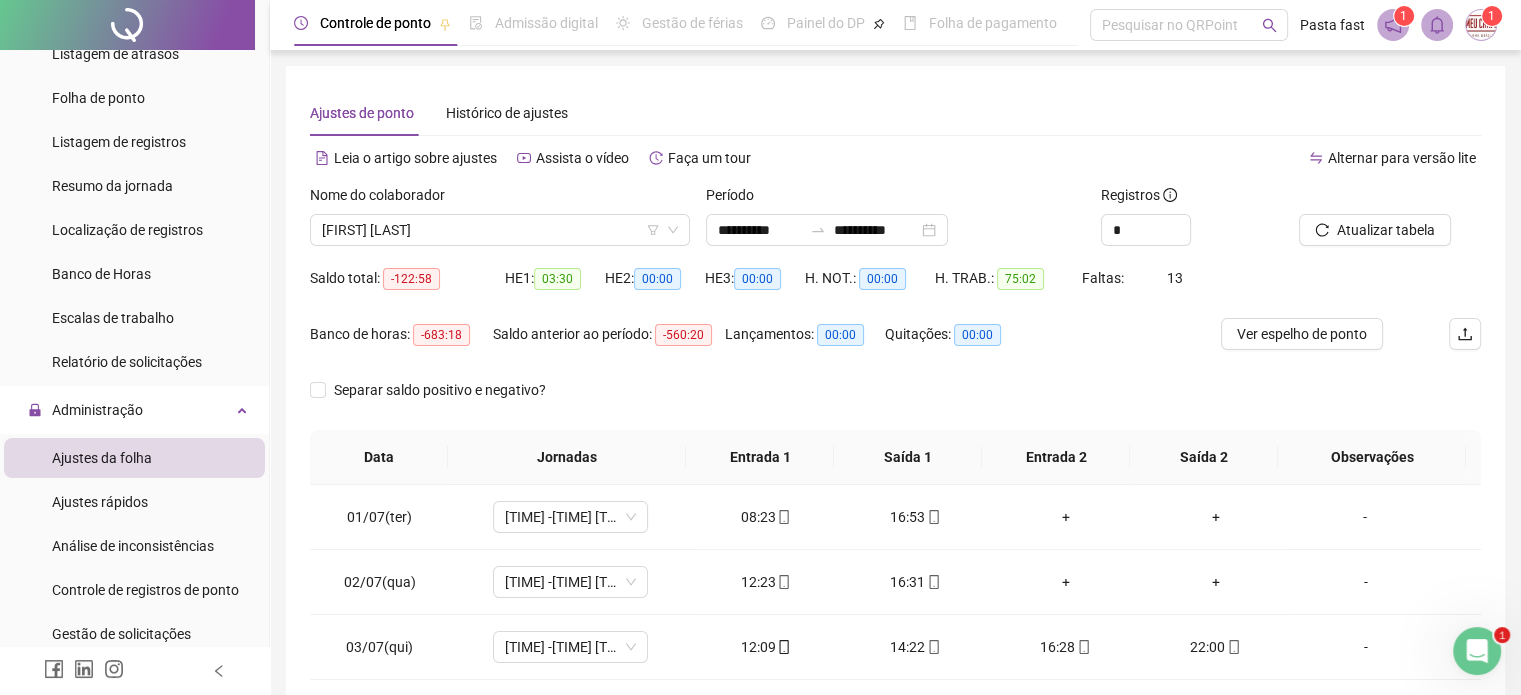 scroll, scrollTop: 200, scrollLeft: 0, axis: vertical 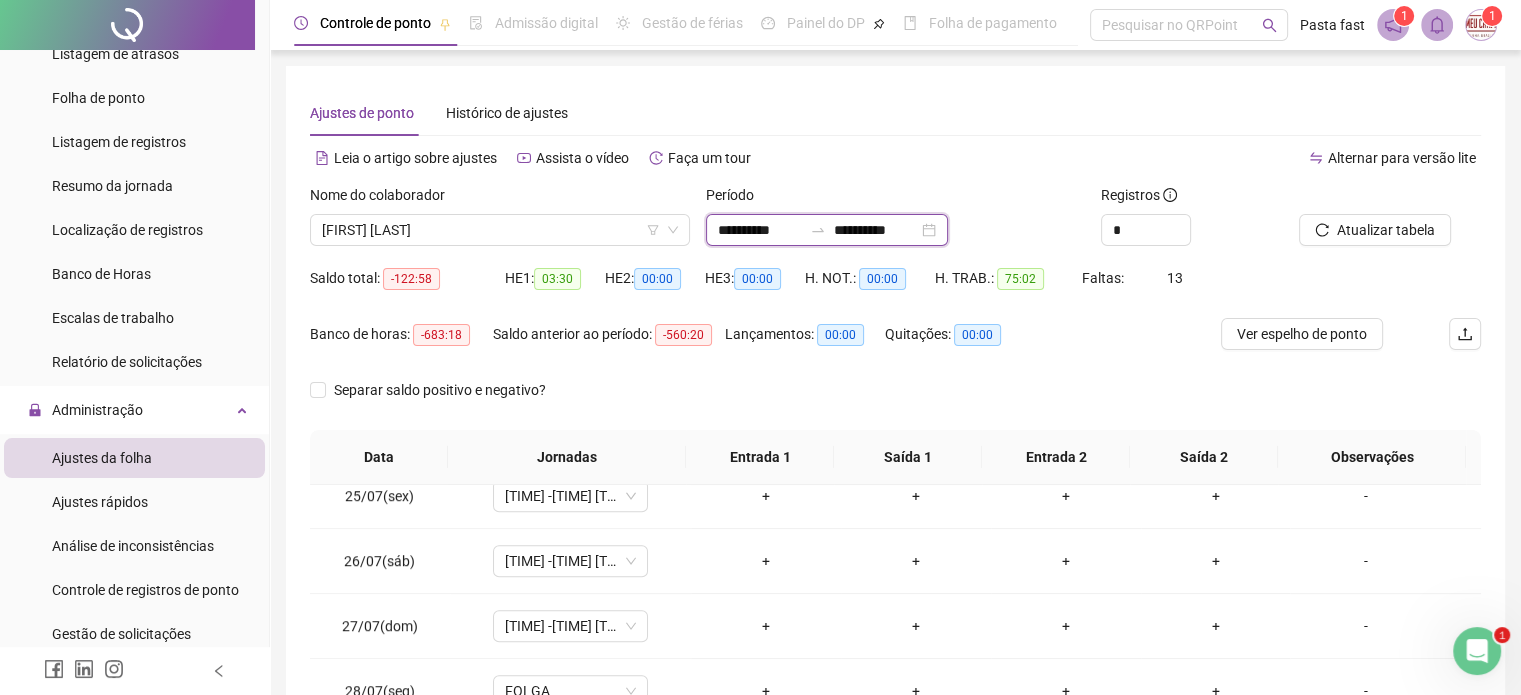 click on "**********" at bounding box center (760, 230) 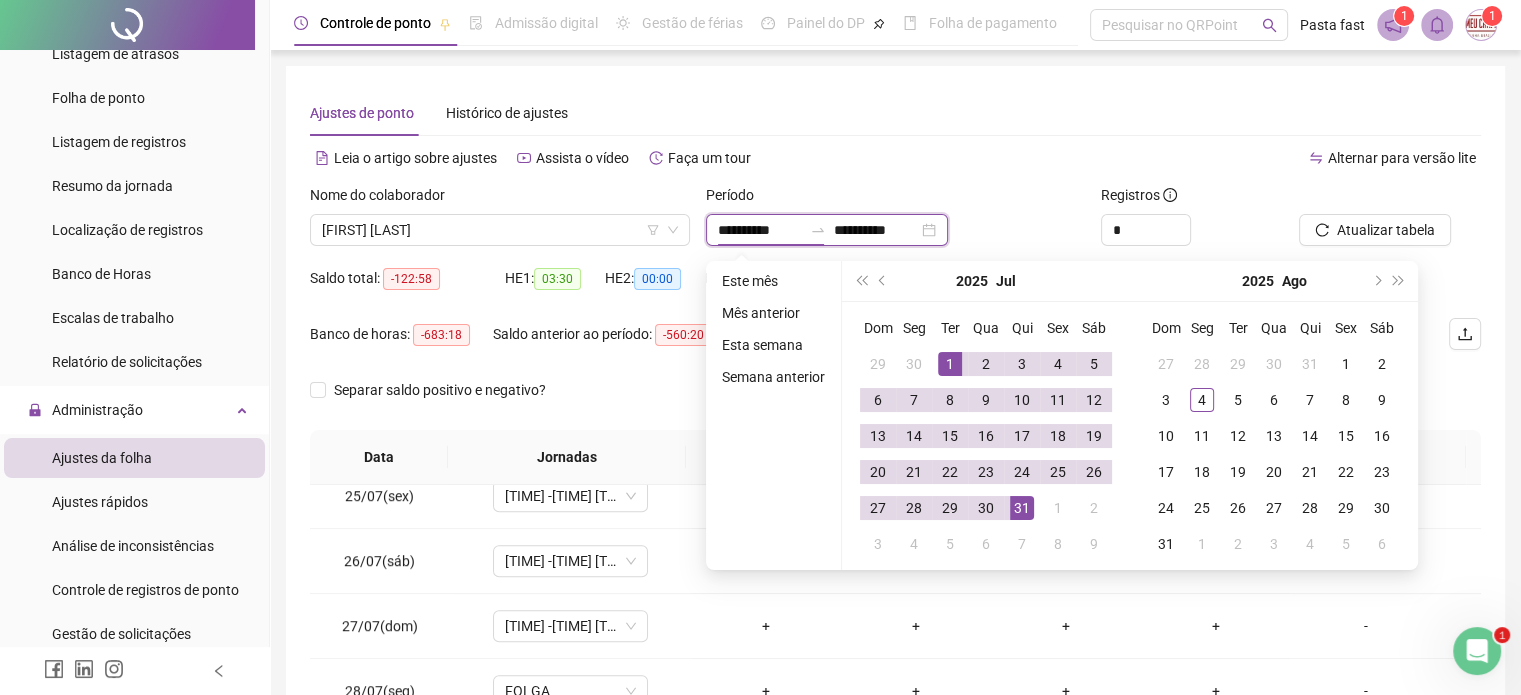 type on "**********" 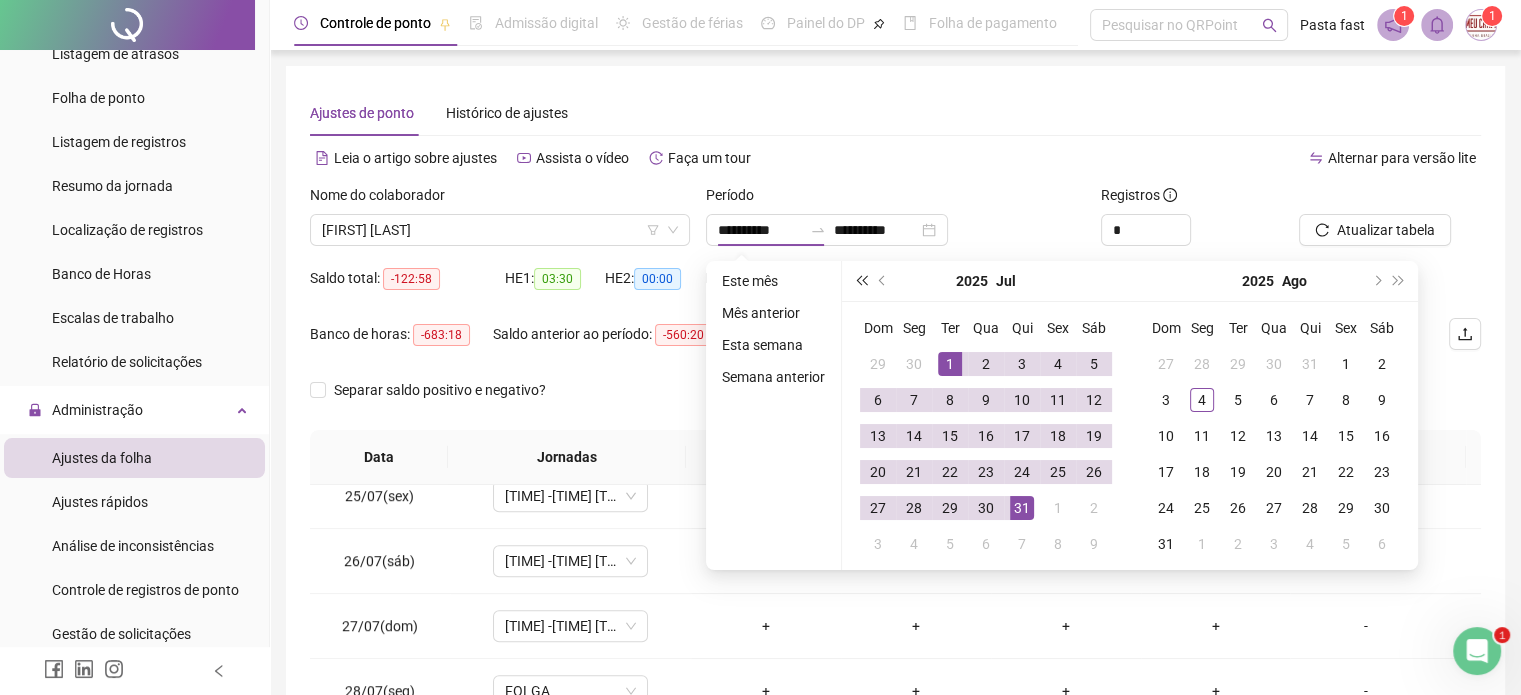 click at bounding box center (861, 281) 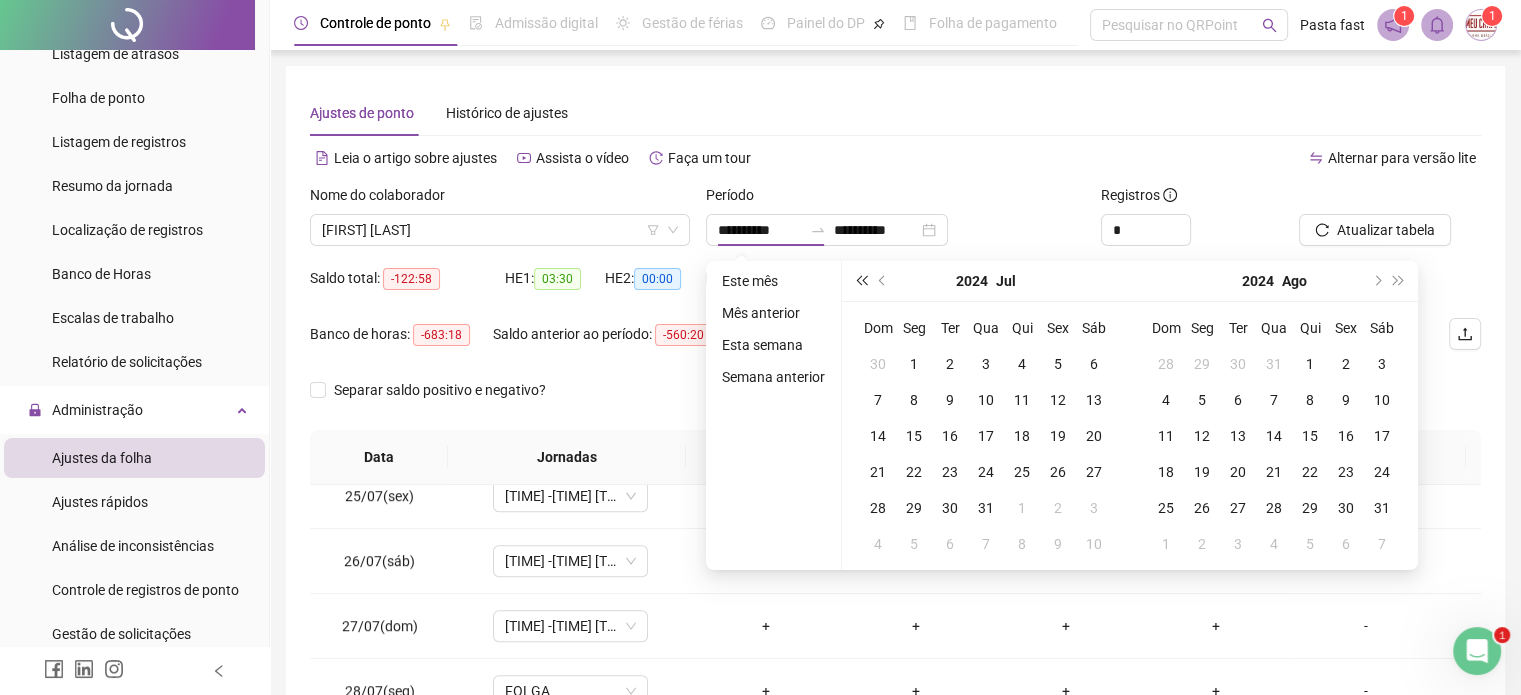 click at bounding box center (861, 281) 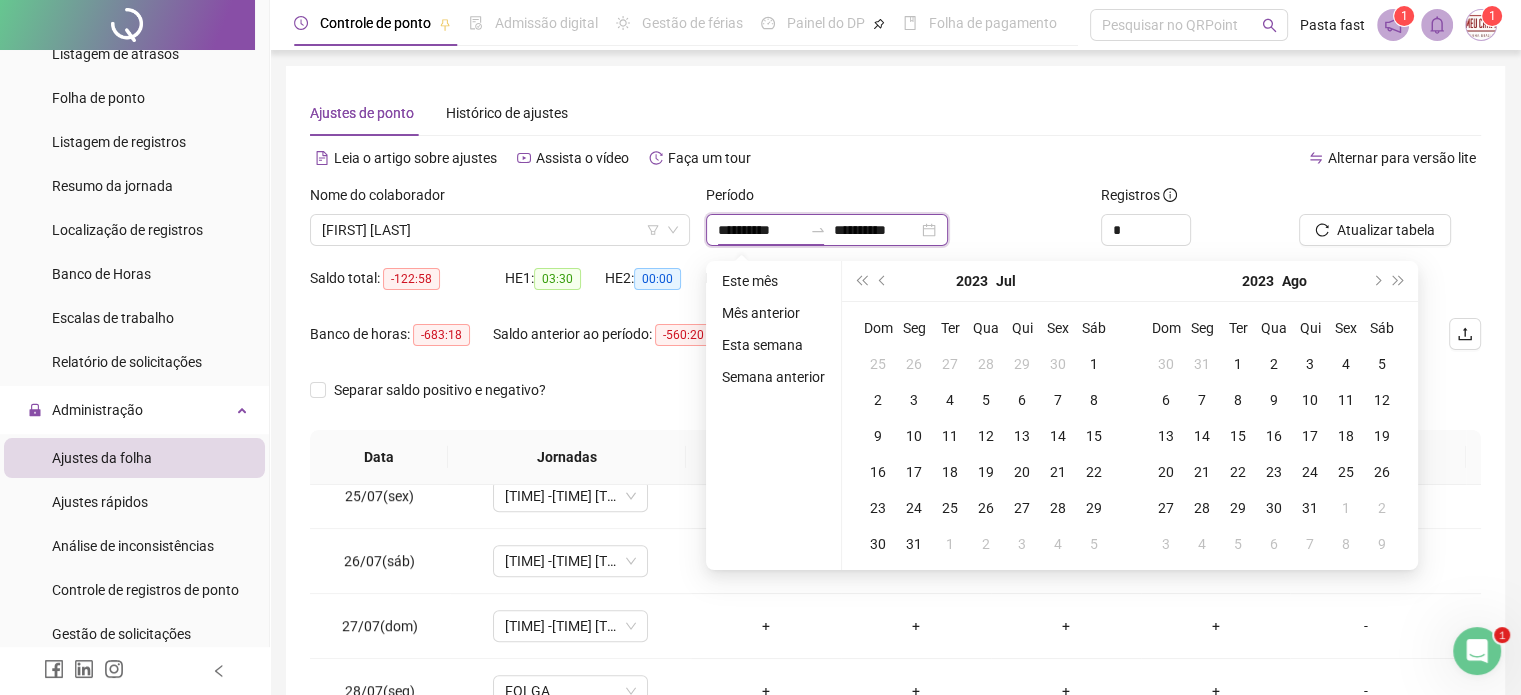 click on "**********" at bounding box center [760, 230] 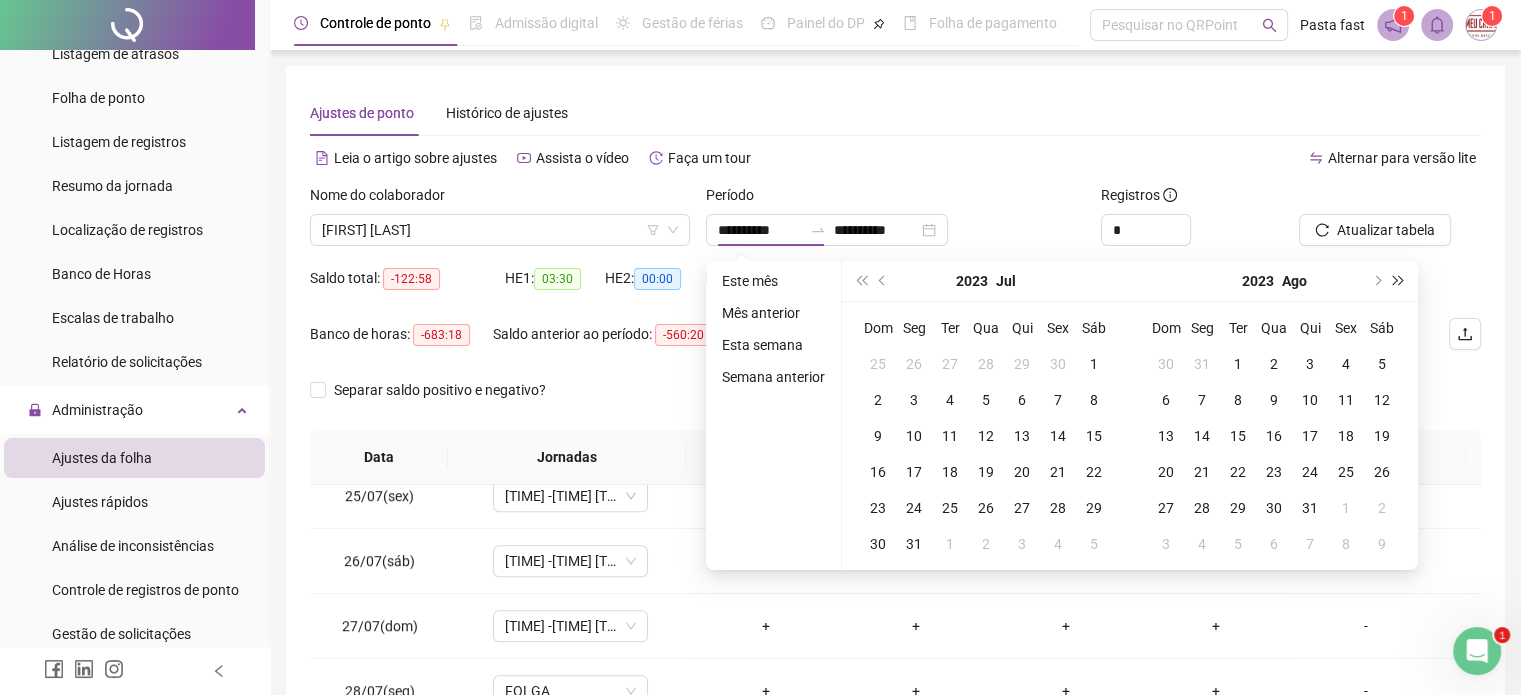 click at bounding box center [1399, 281] 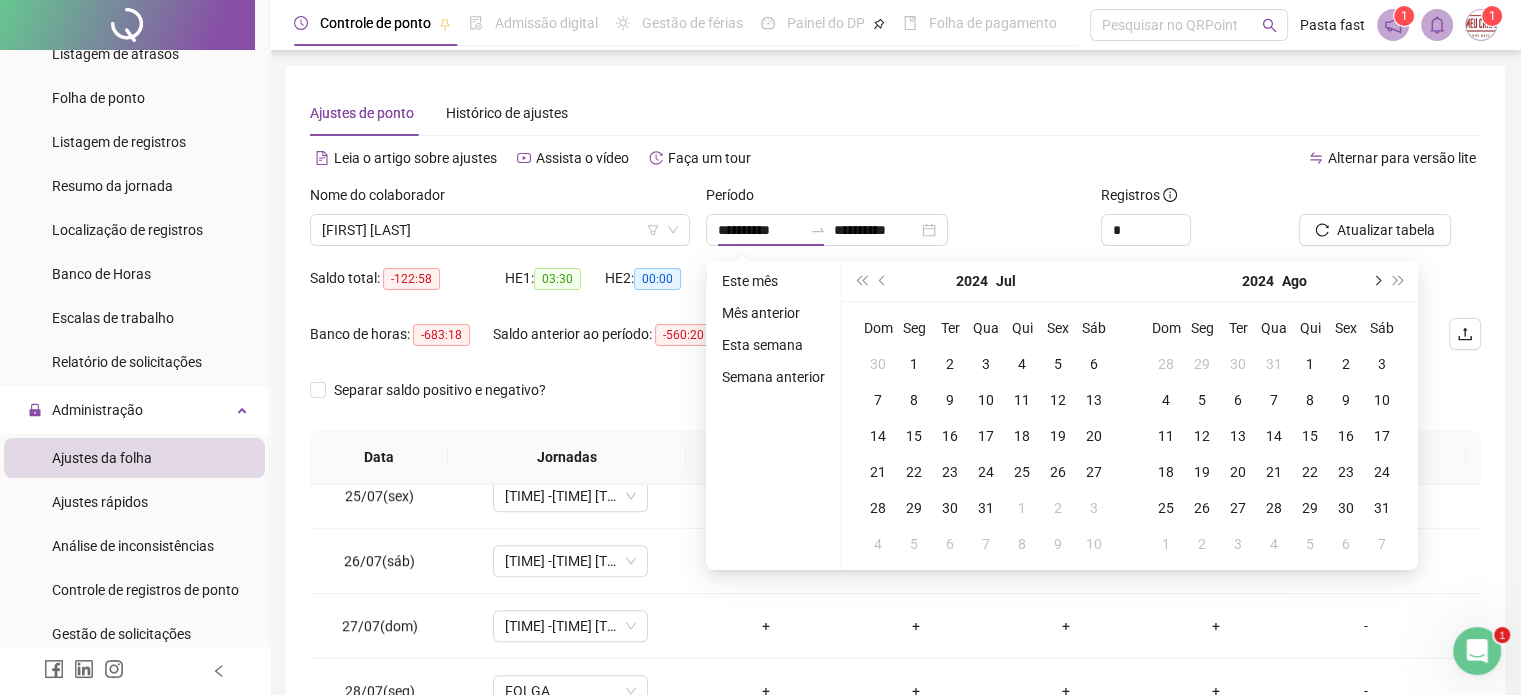 click at bounding box center (1376, 281) 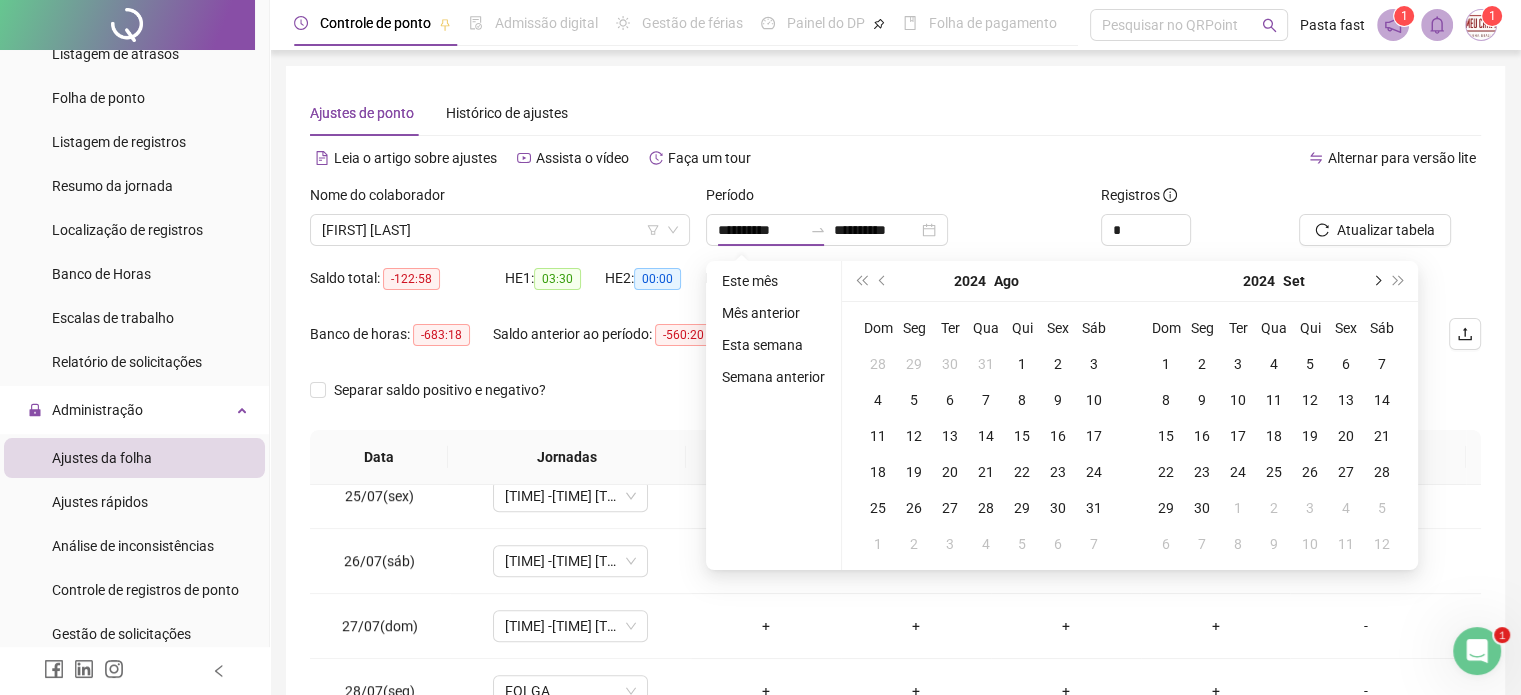 click at bounding box center (1376, 281) 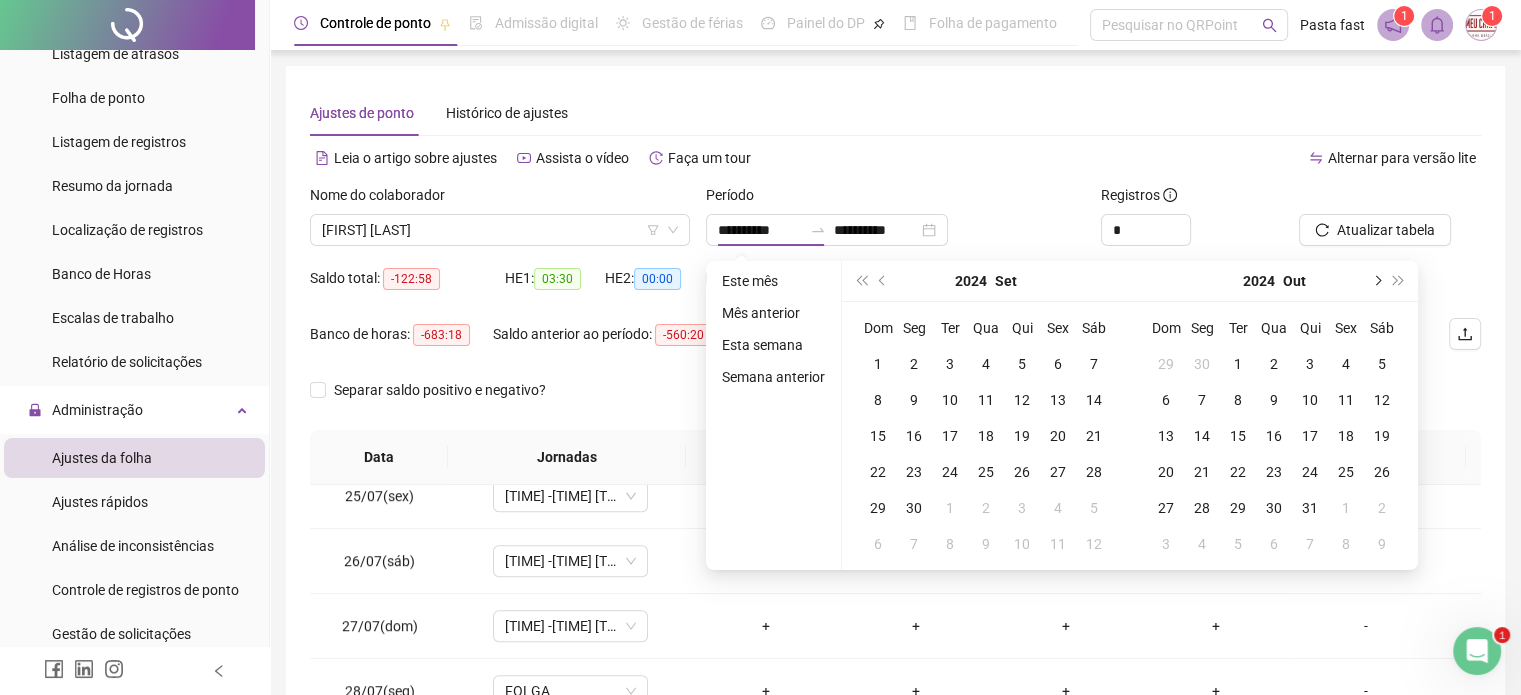 click at bounding box center (1376, 281) 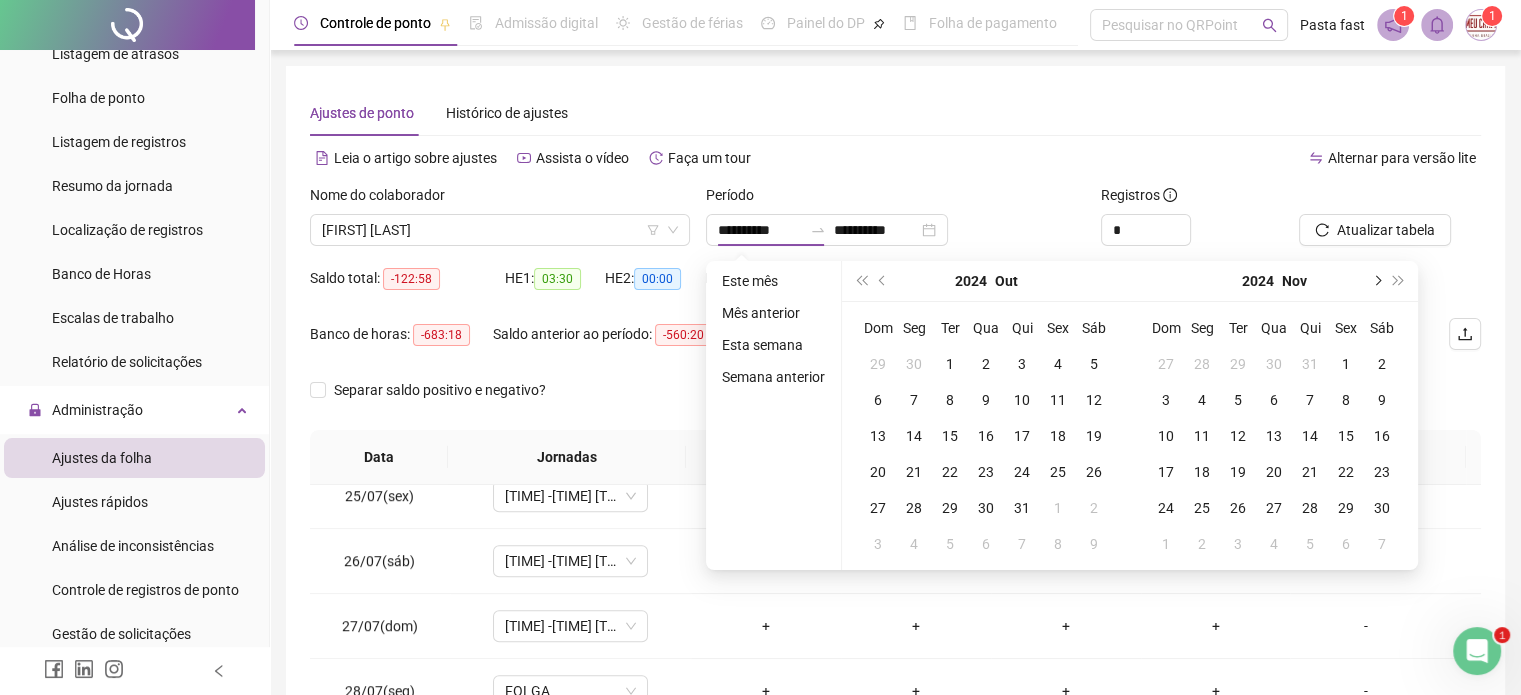 click at bounding box center [1376, 281] 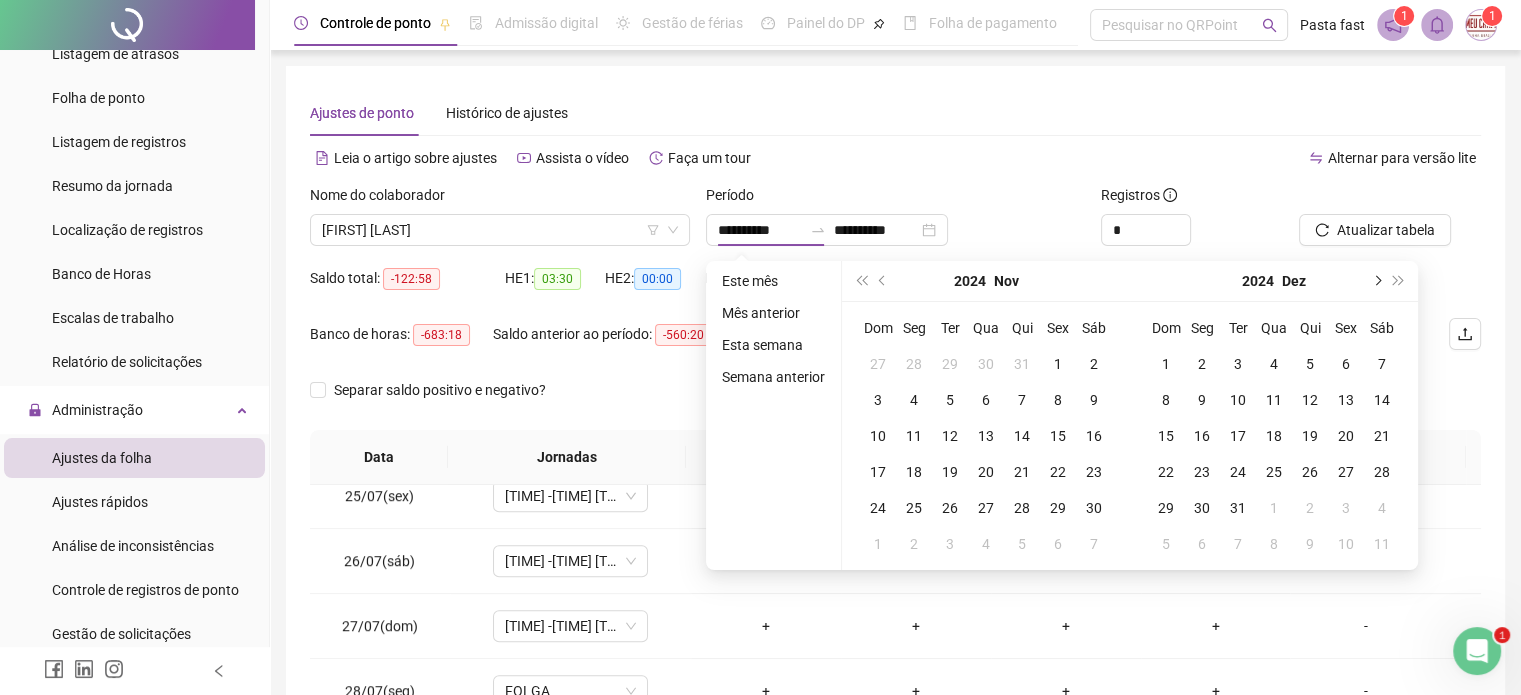 click at bounding box center [1376, 281] 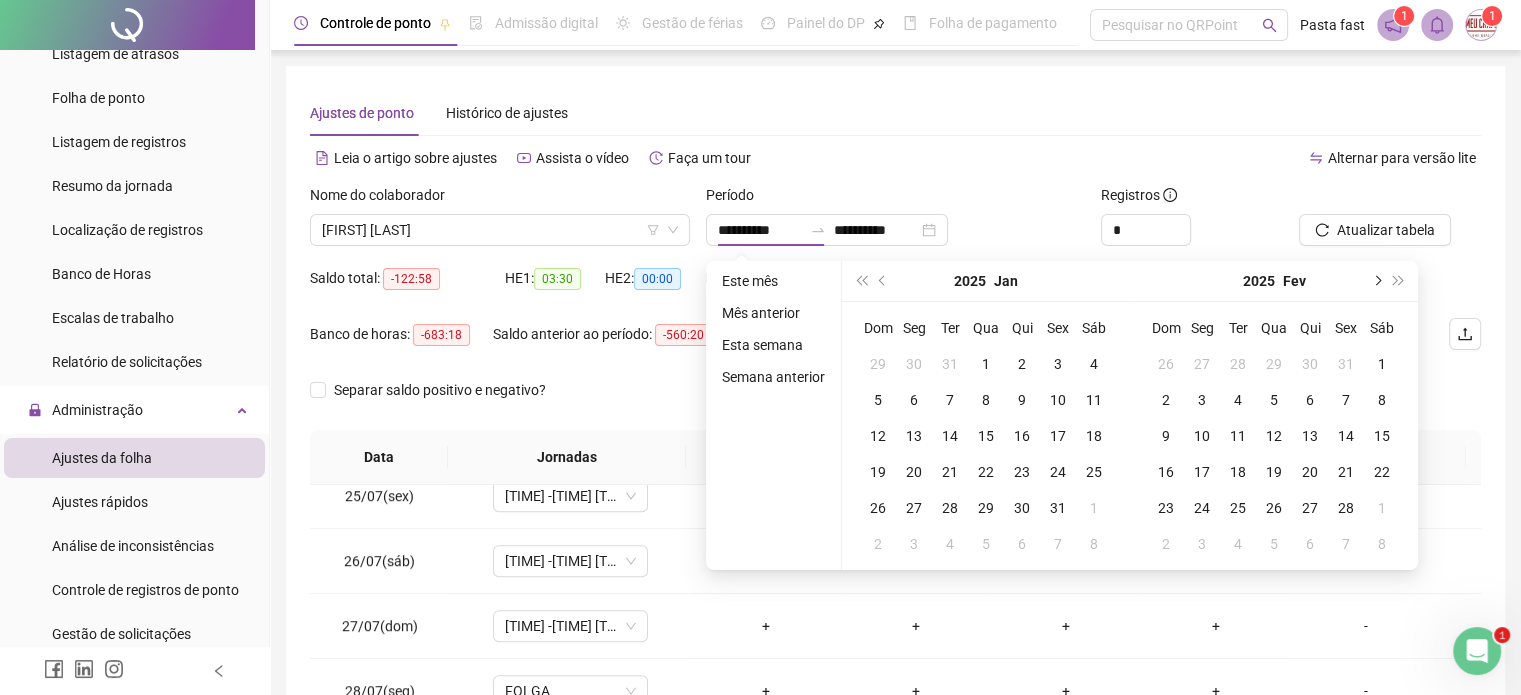 click at bounding box center [1376, 281] 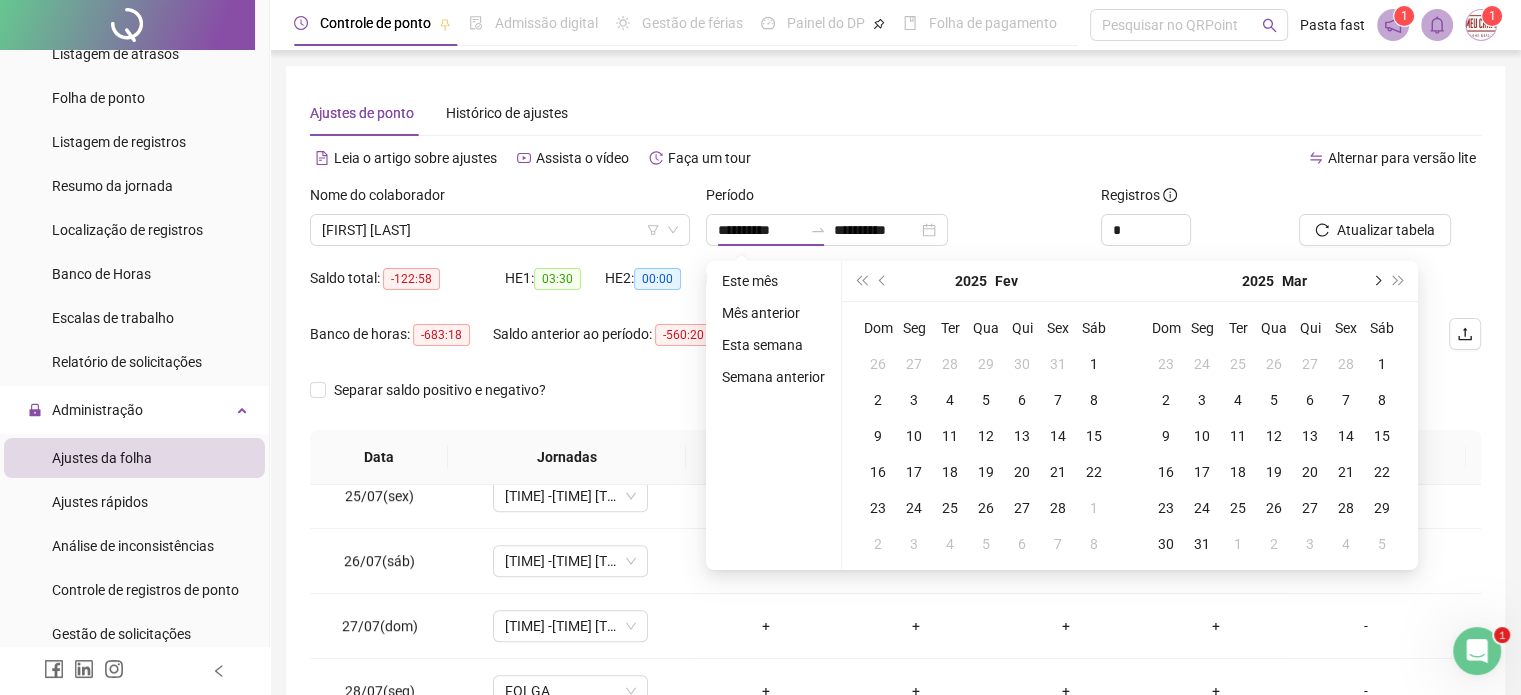 click at bounding box center [1376, 281] 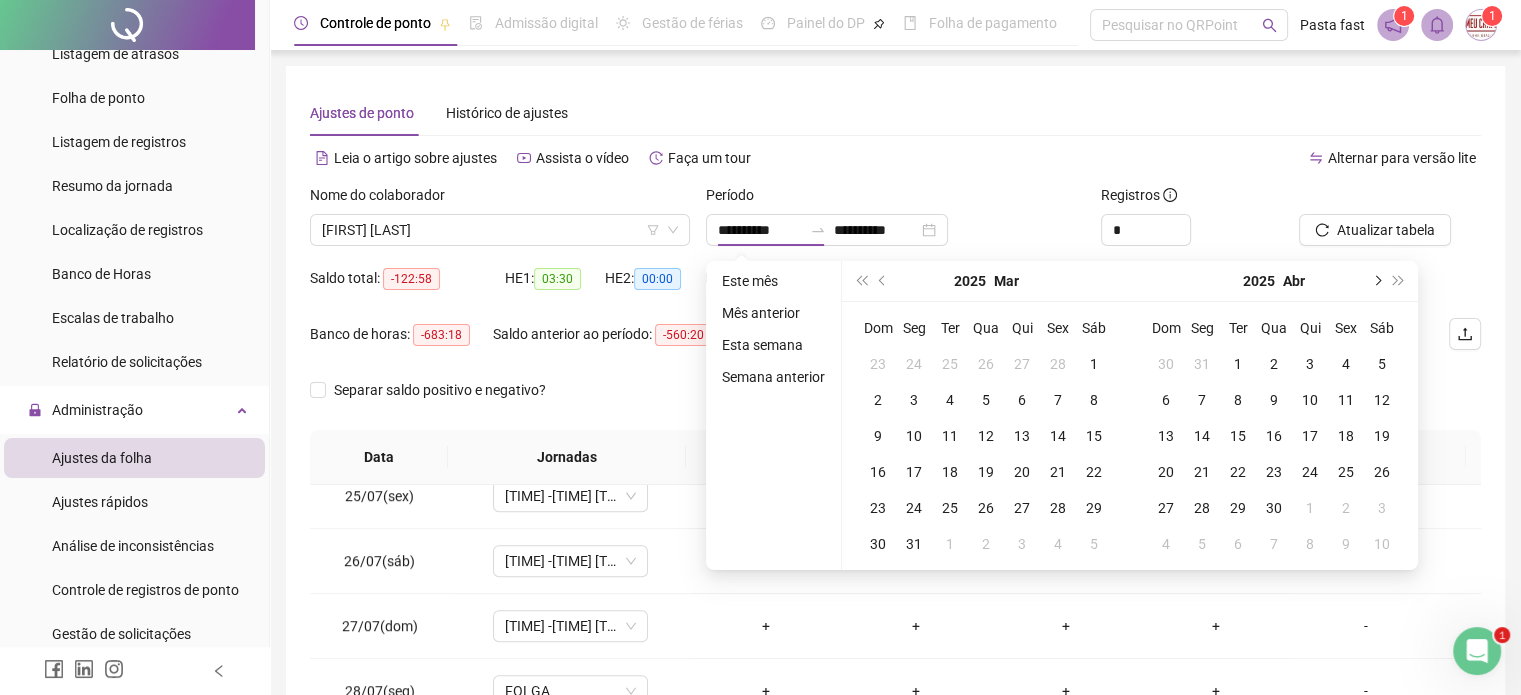 click at bounding box center (1376, 281) 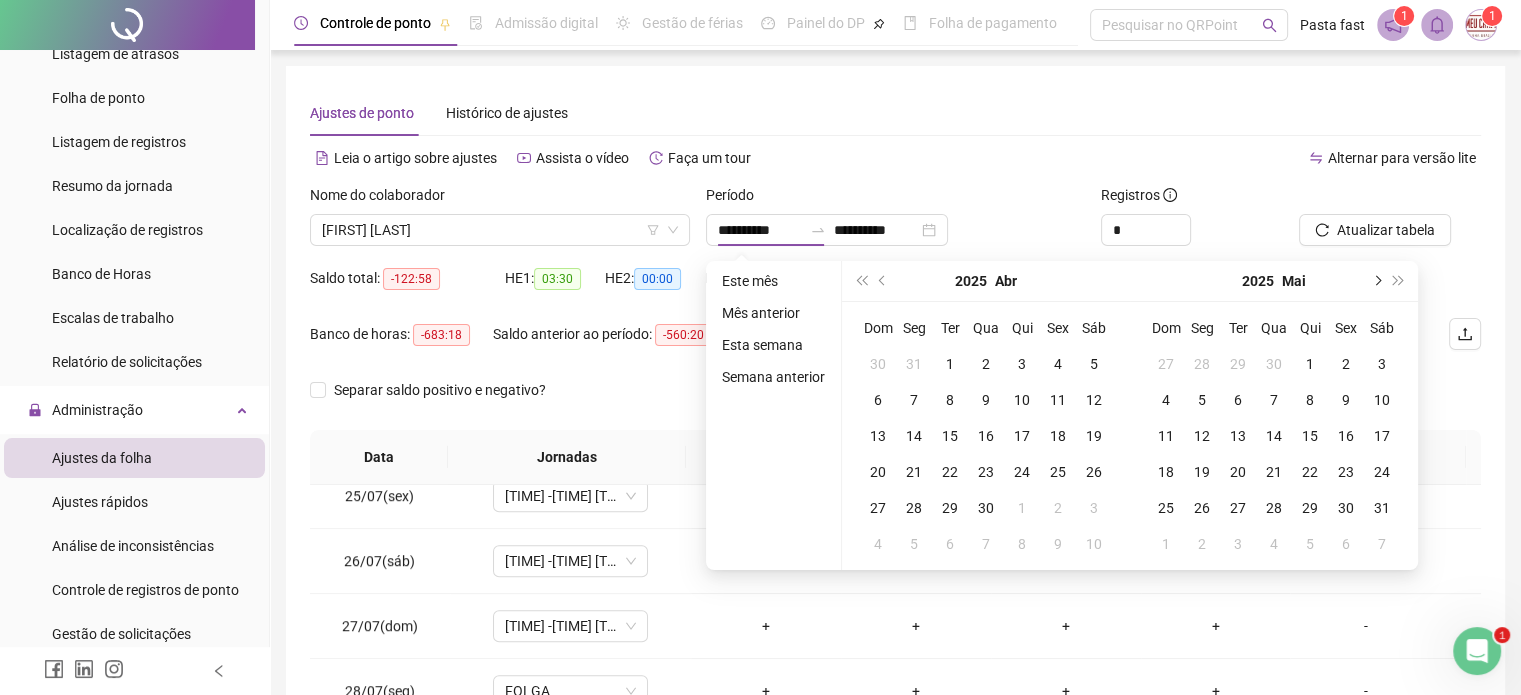 click at bounding box center [1376, 281] 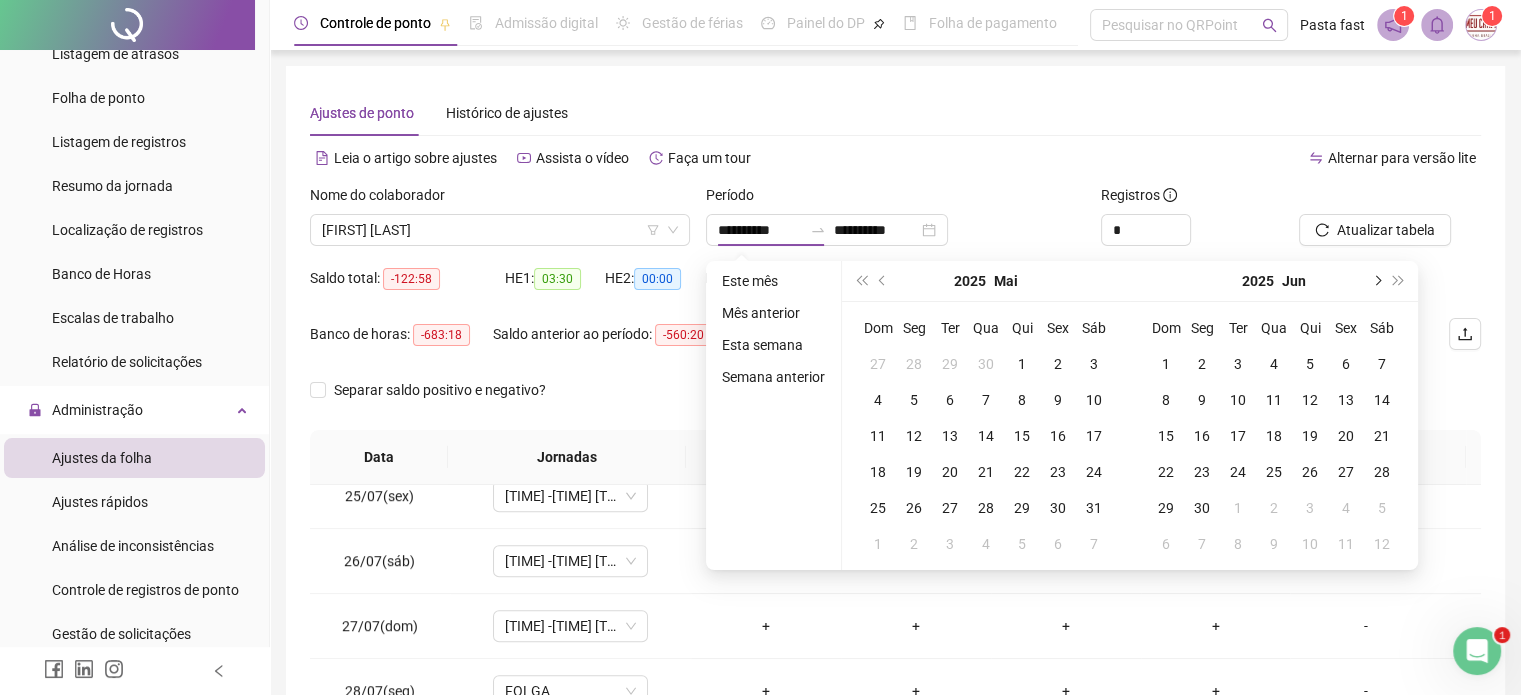 click at bounding box center (1376, 281) 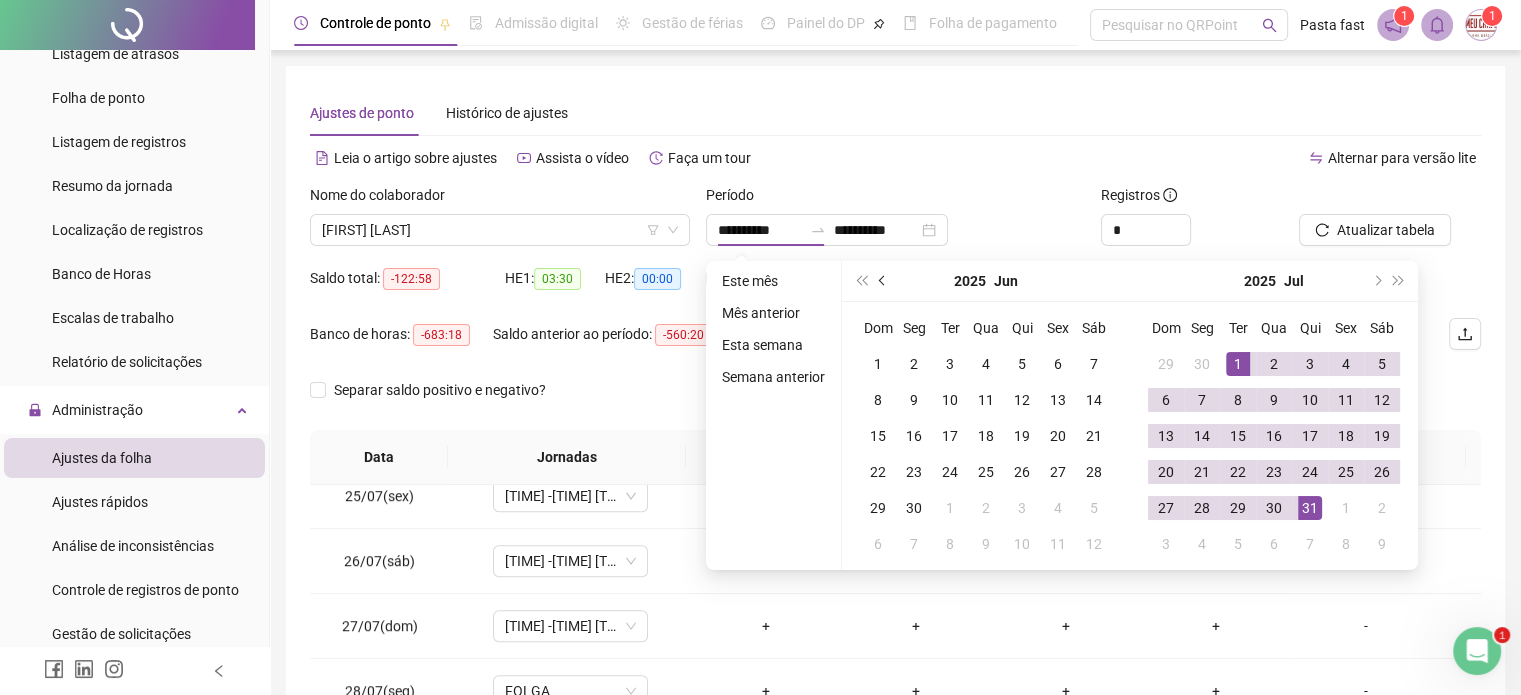 click at bounding box center (883, 281) 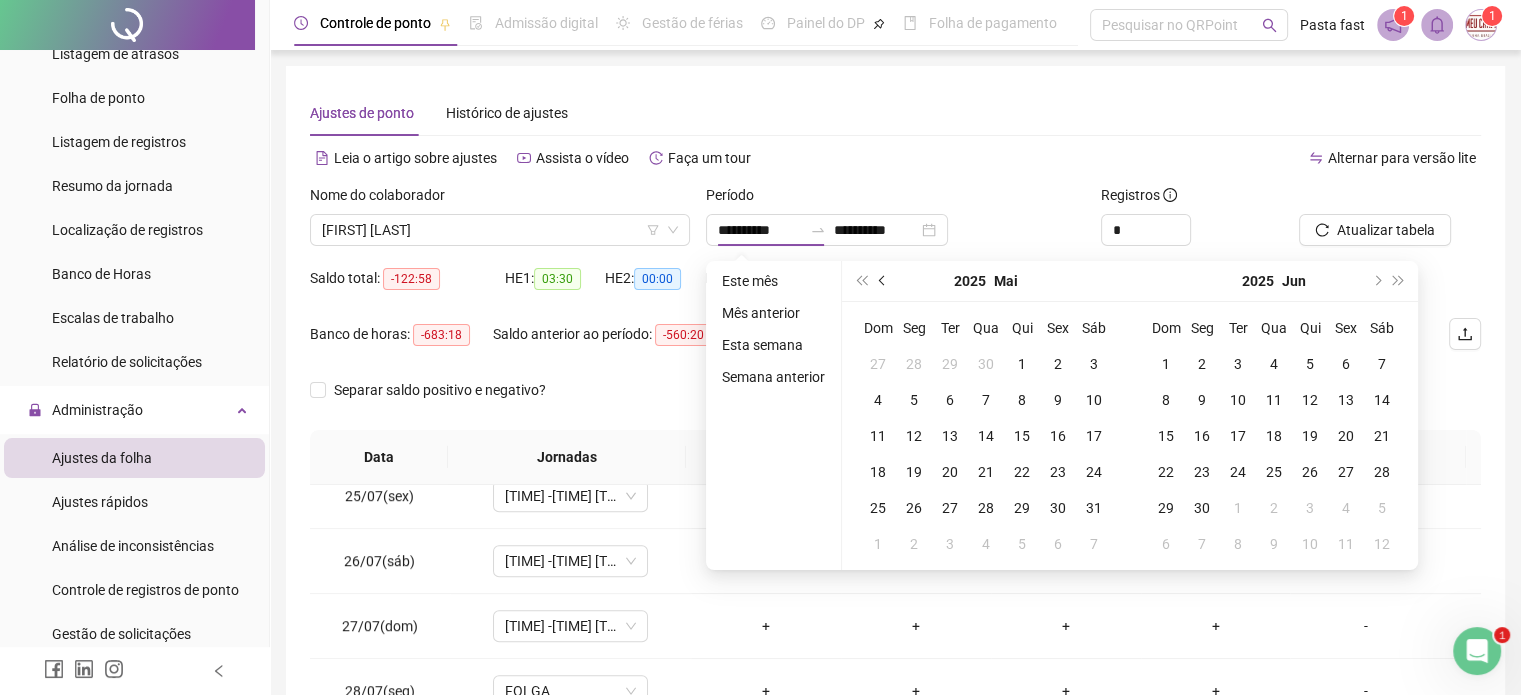 click at bounding box center [883, 281] 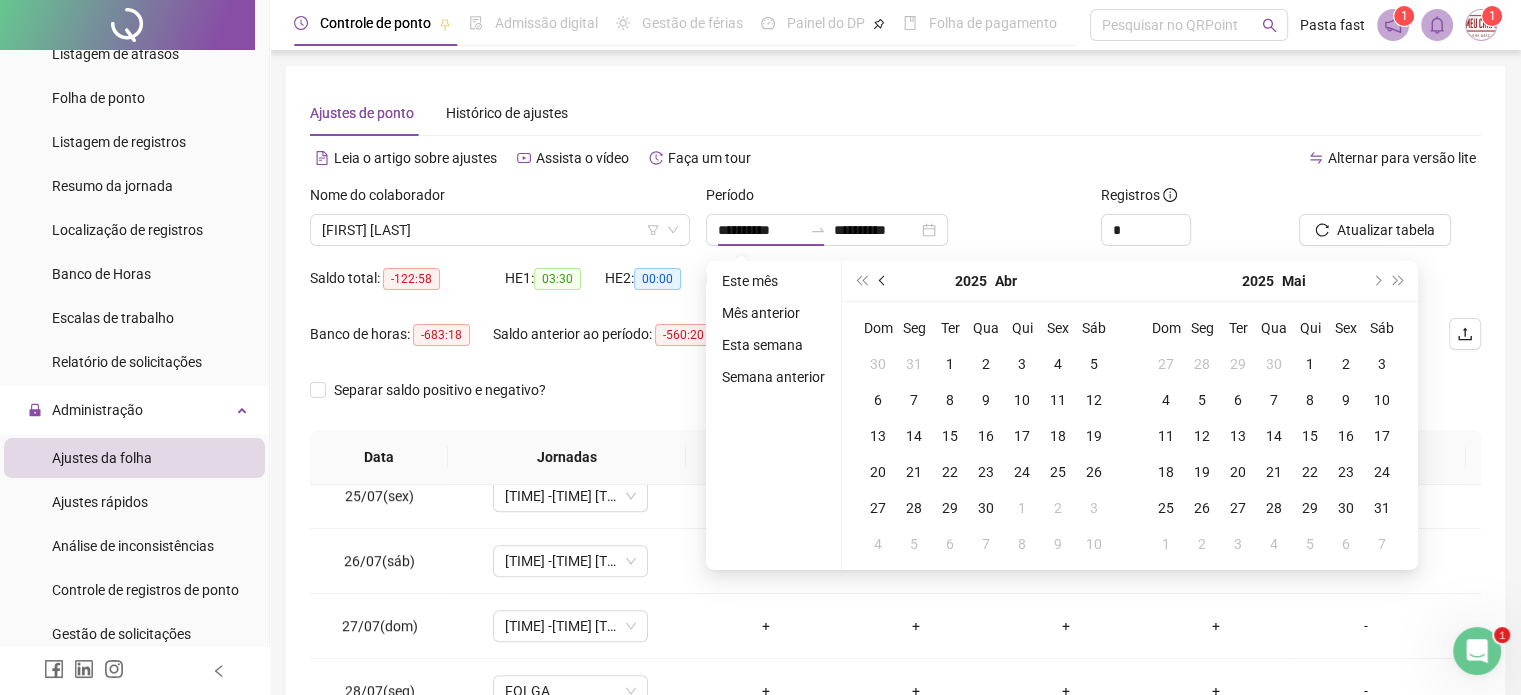 click at bounding box center [883, 281] 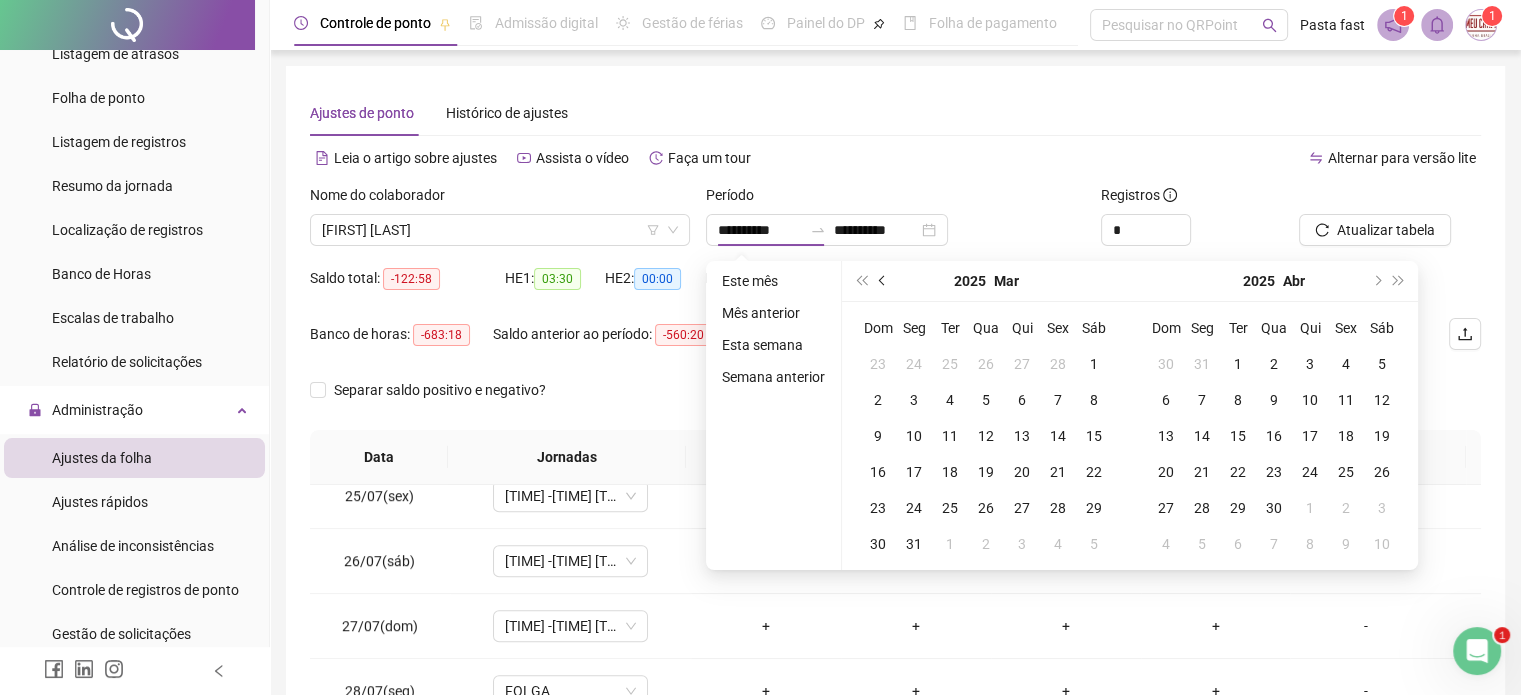 click at bounding box center (883, 281) 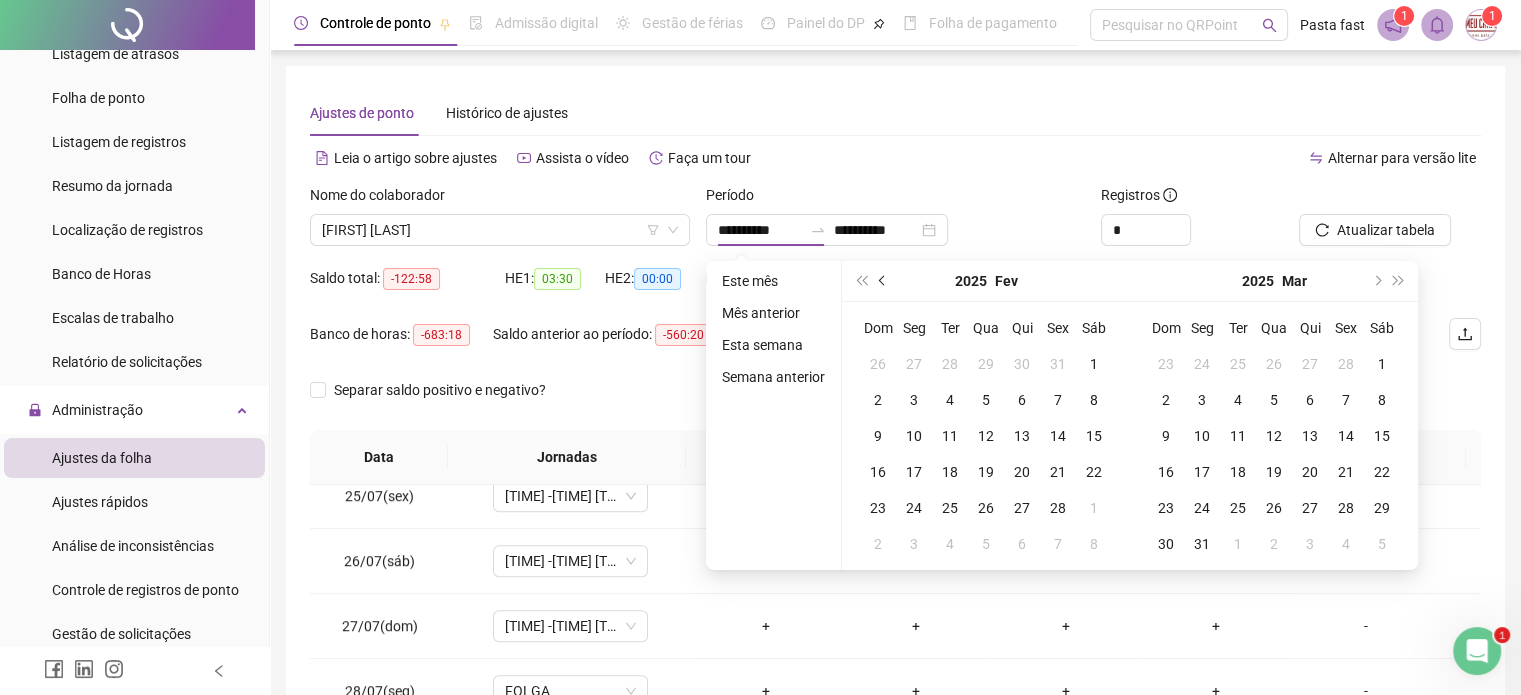 click at bounding box center [883, 281] 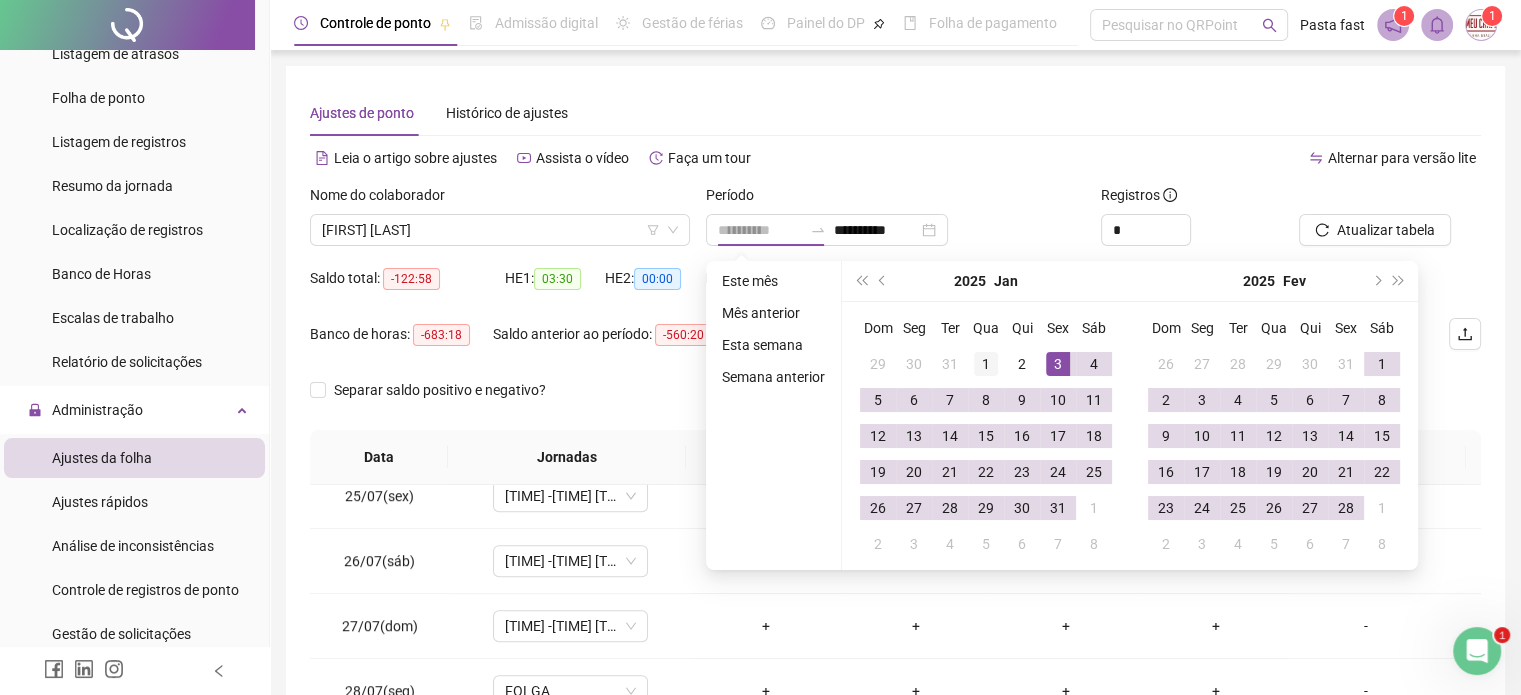 type on "**********" 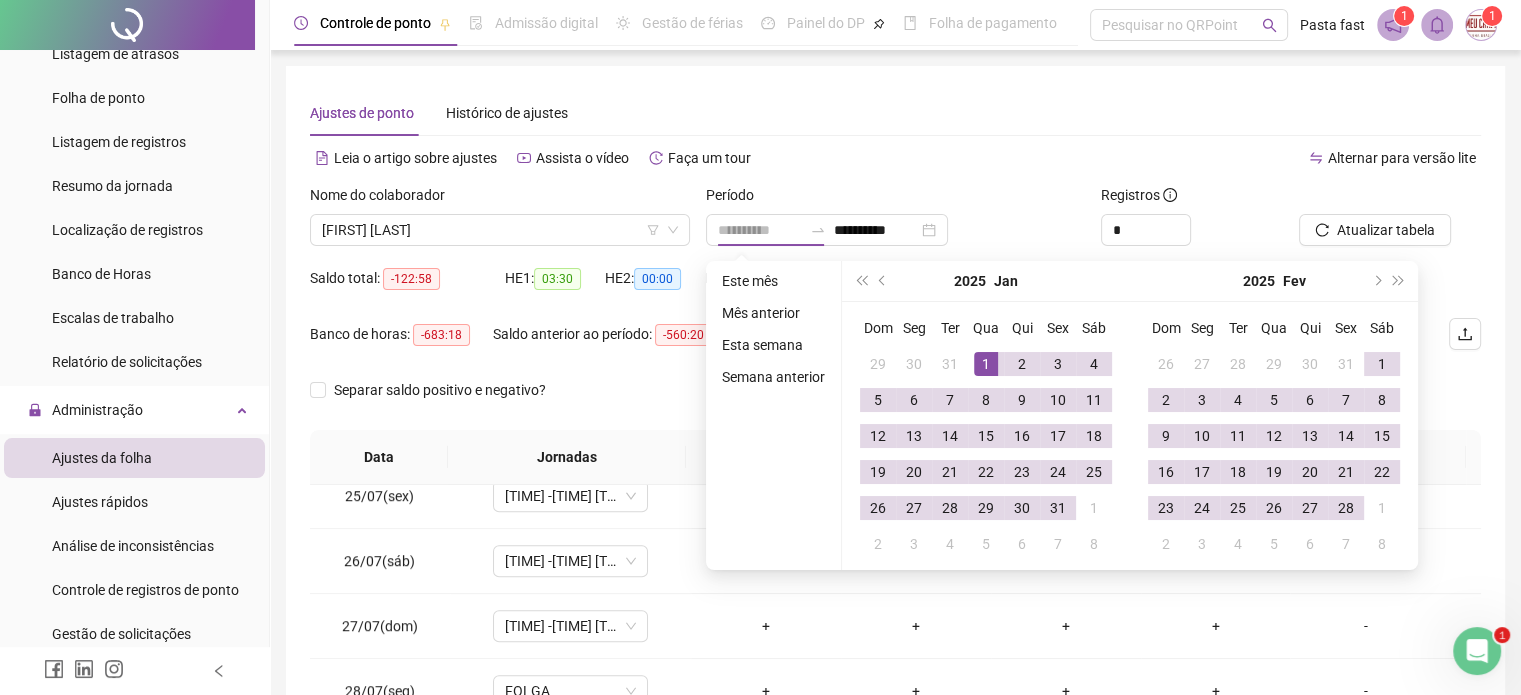 click on "1" at bounding box center [986, 364] 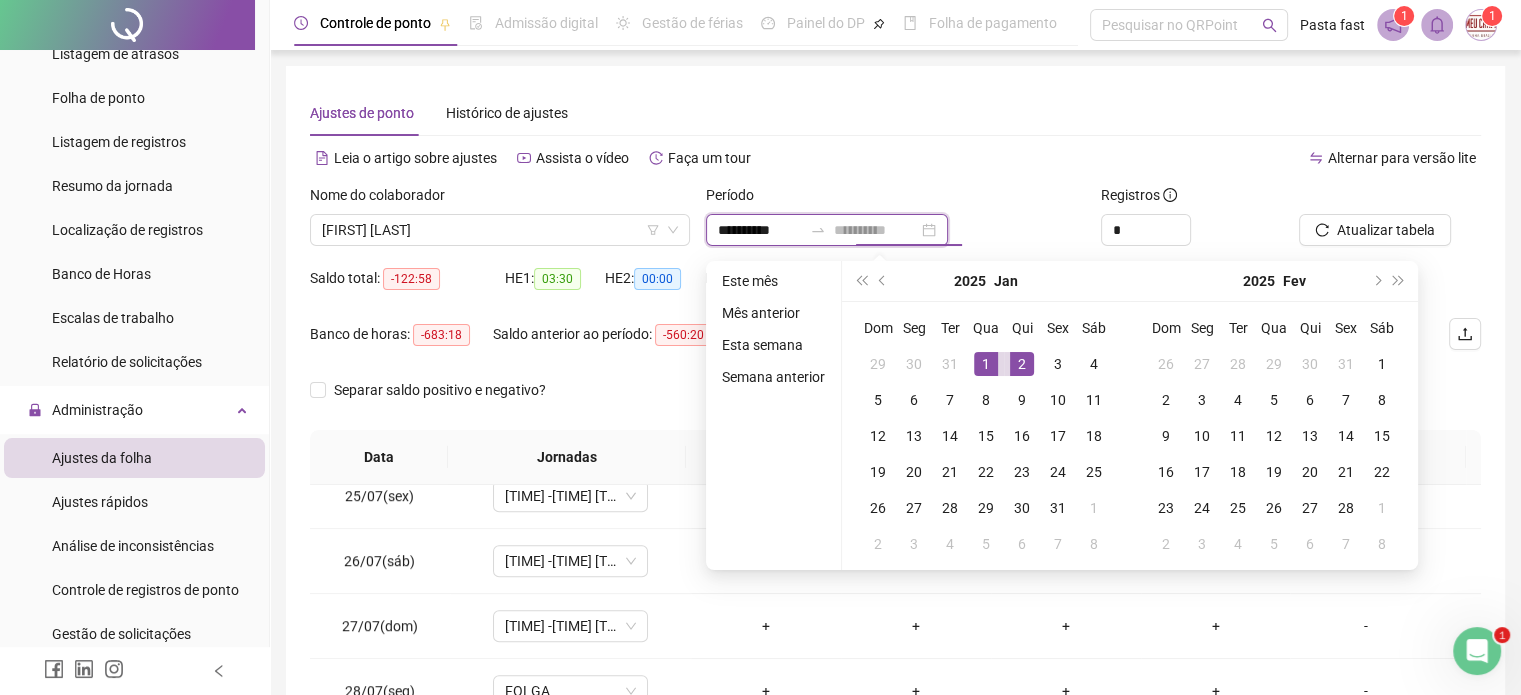 type on "**********" 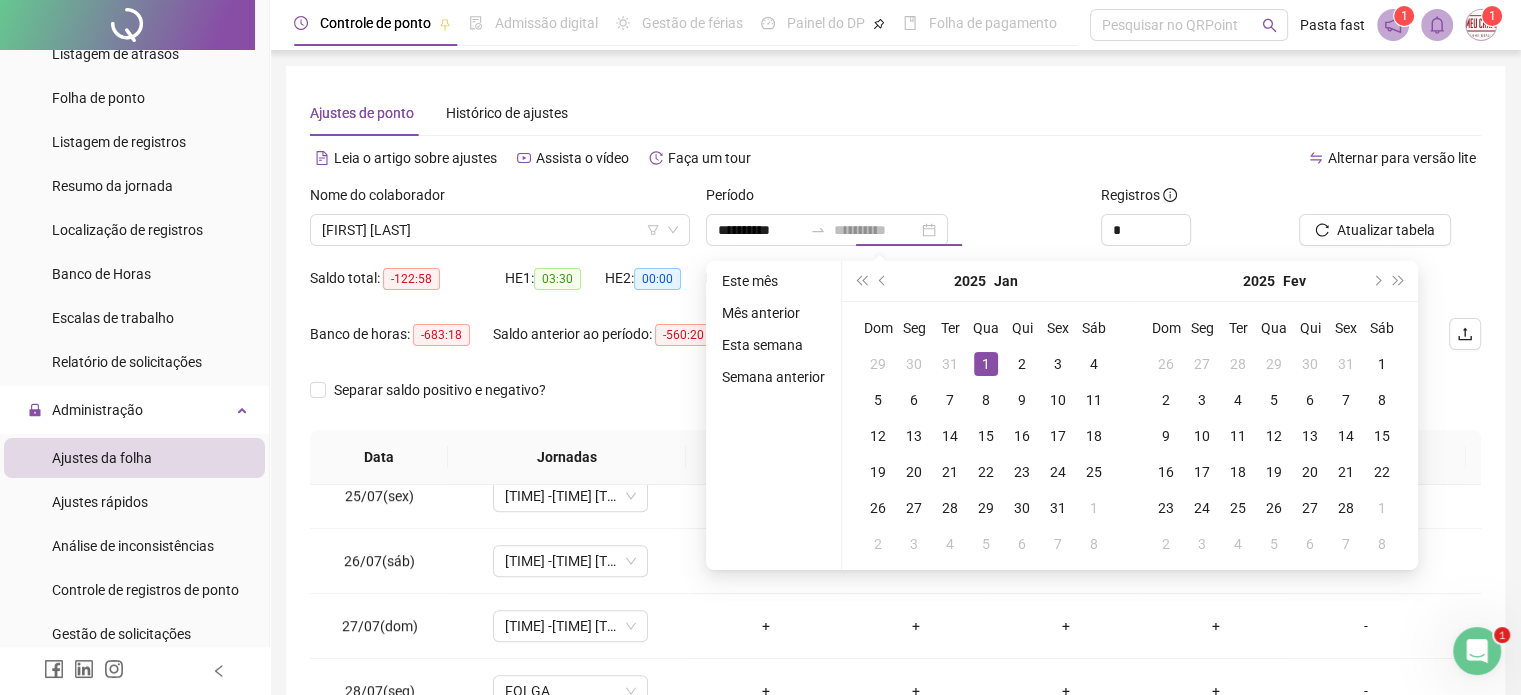 click on "1" at bounding box center (986, 364) 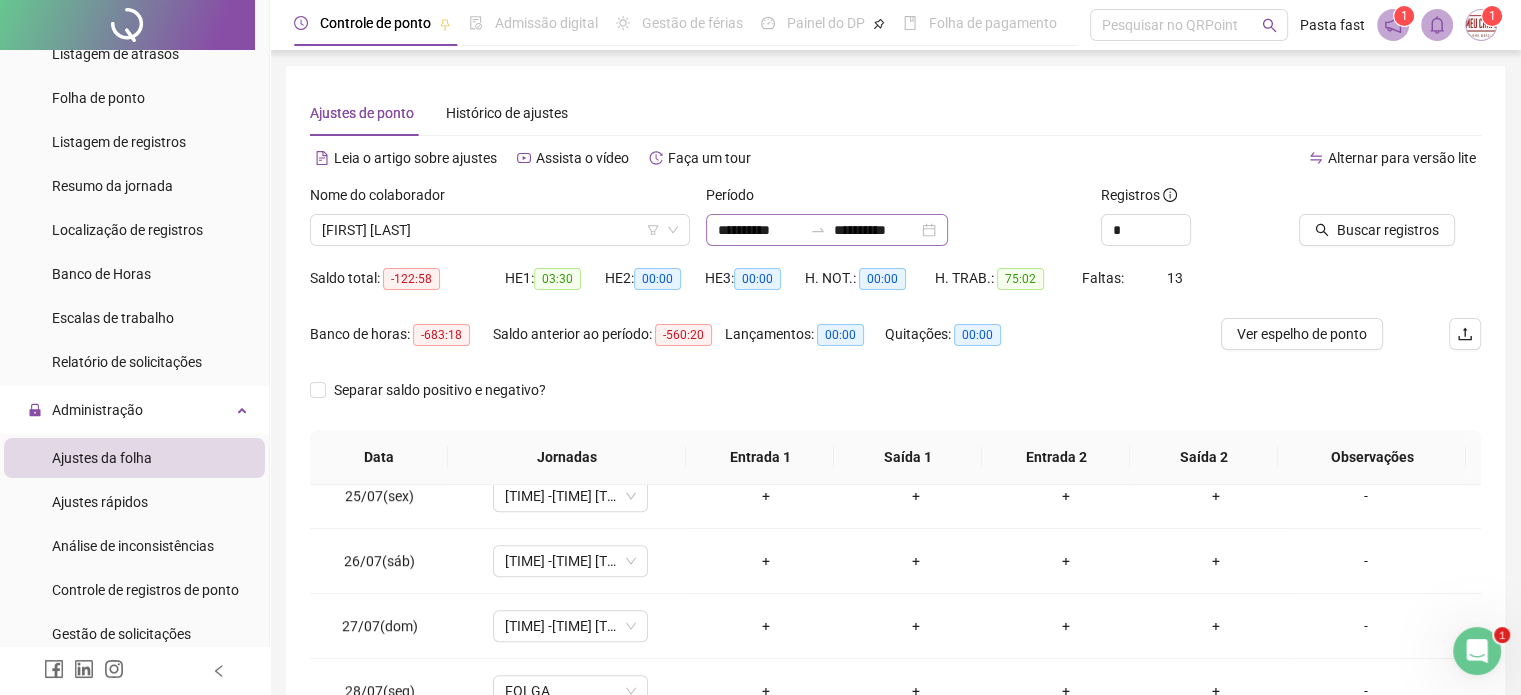 click on "**********" at bounding box center [827, 230] 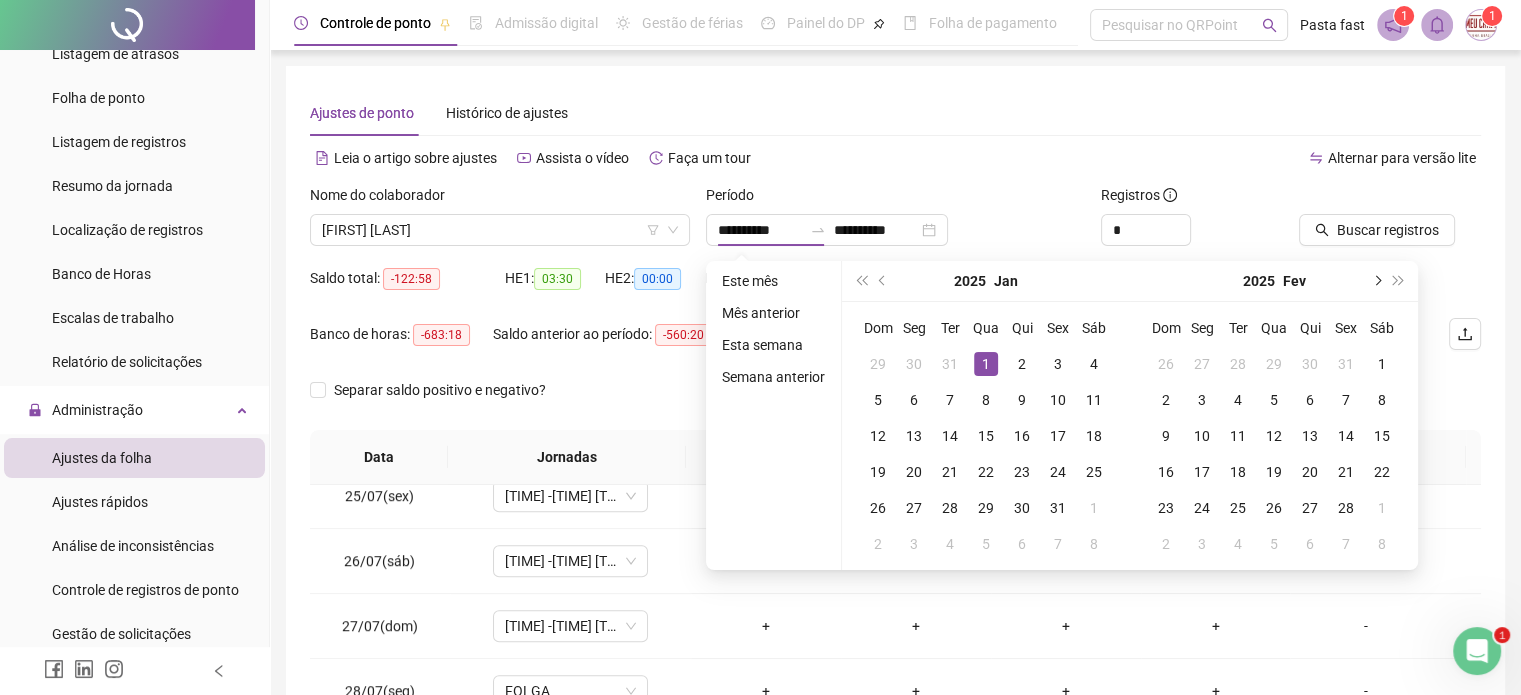 click at bounding box center [1376, 281] 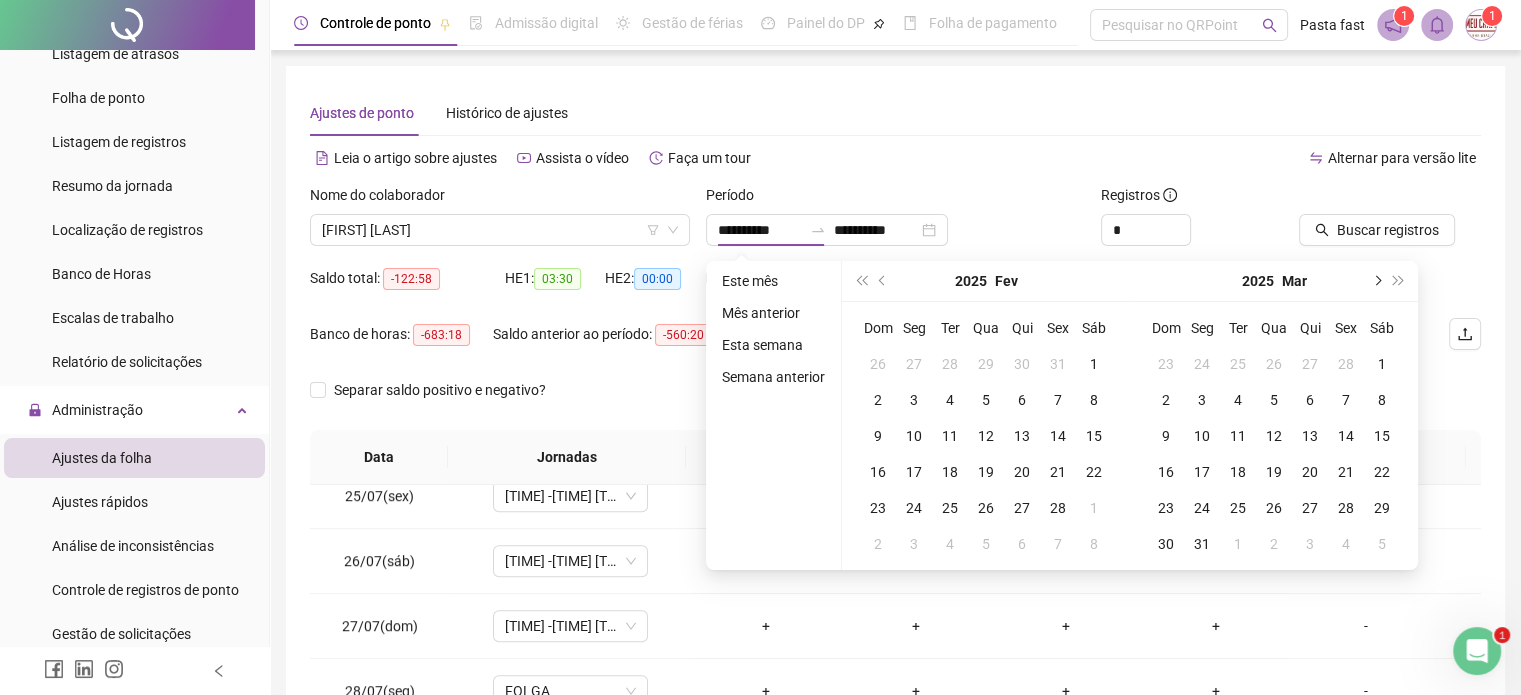 click at bounding box center (1376, 281) 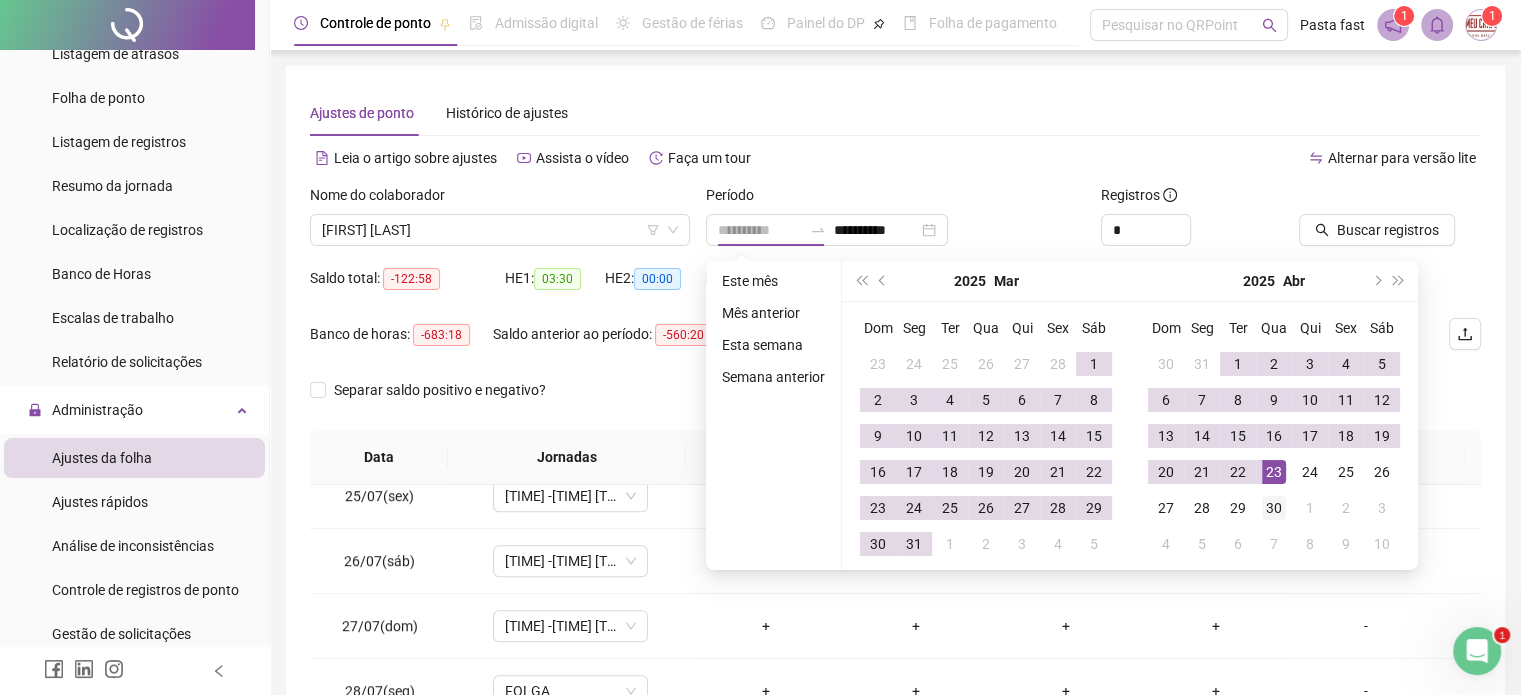 type on "**********" 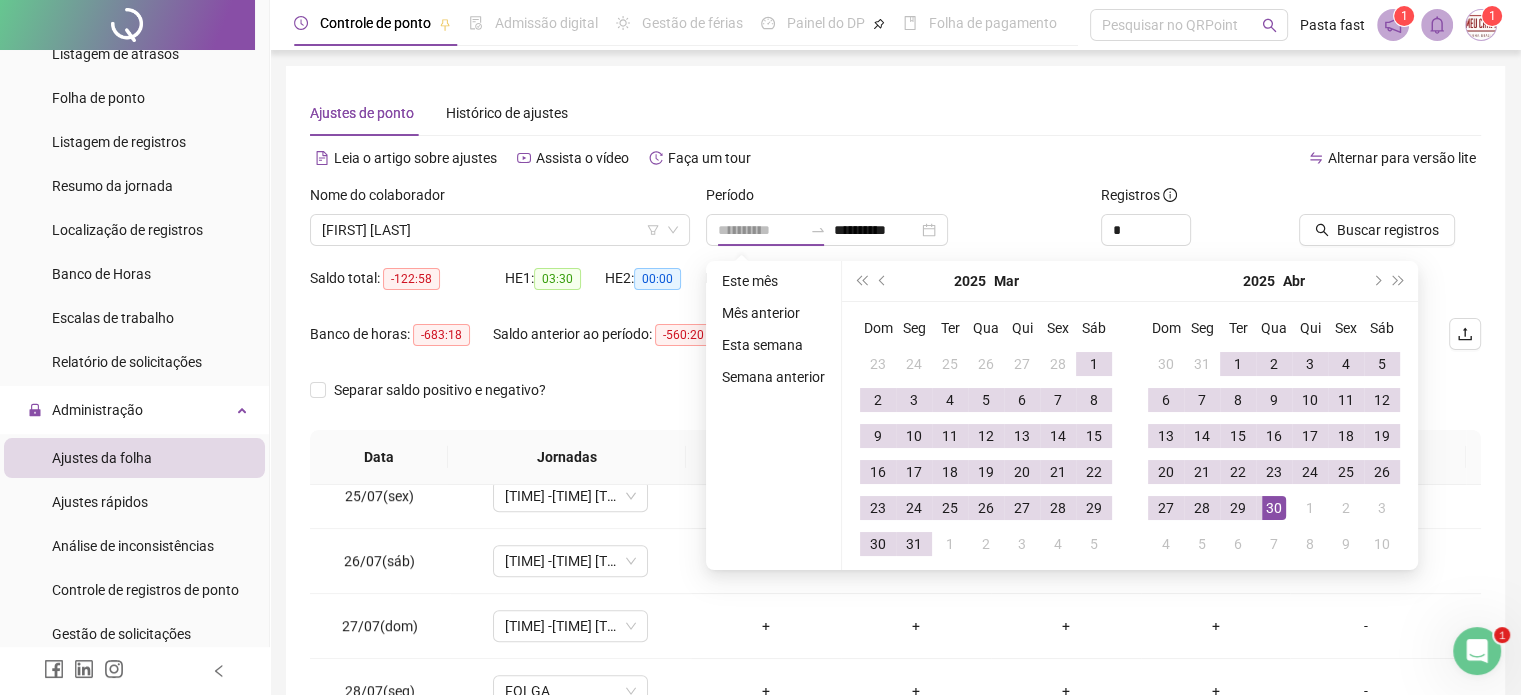 click on "30" at bounding box center [1274, 508] 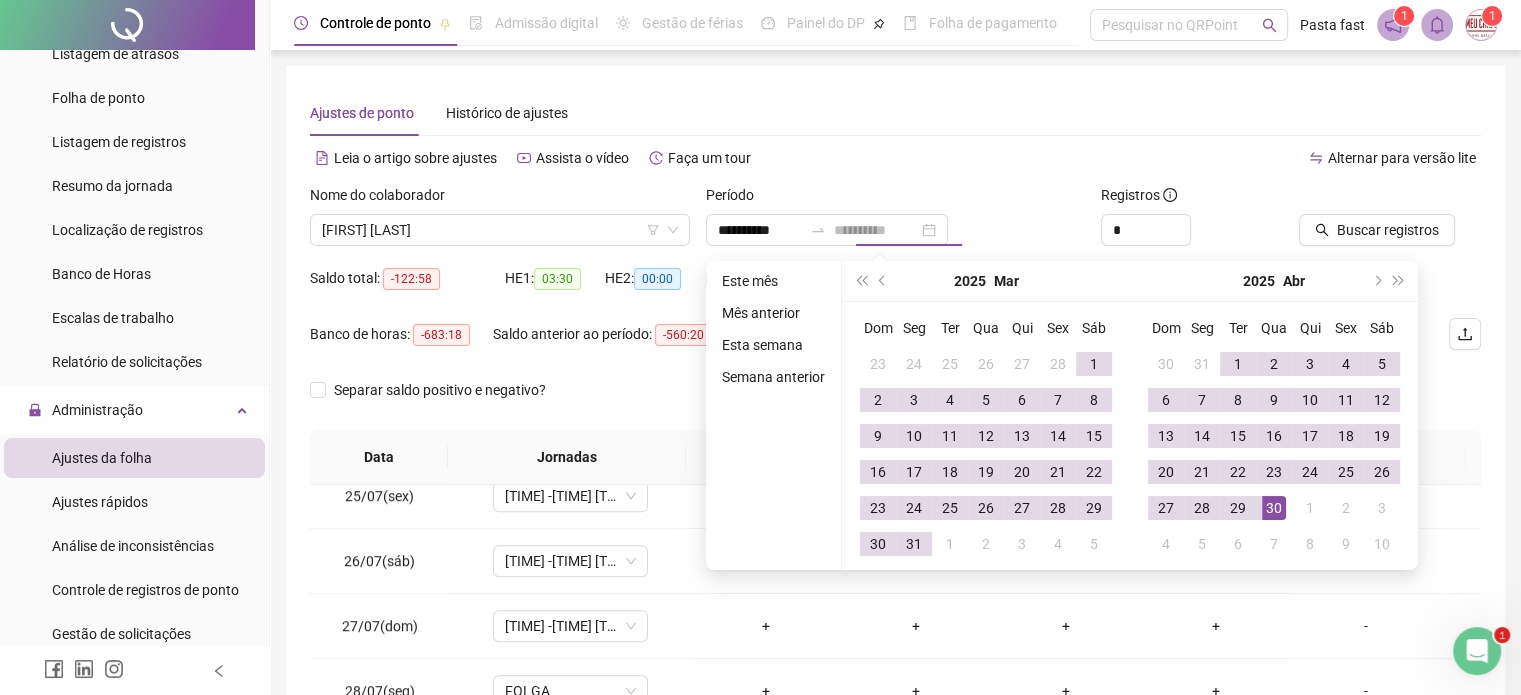 click on "30" at bounding box center [1274, 508] 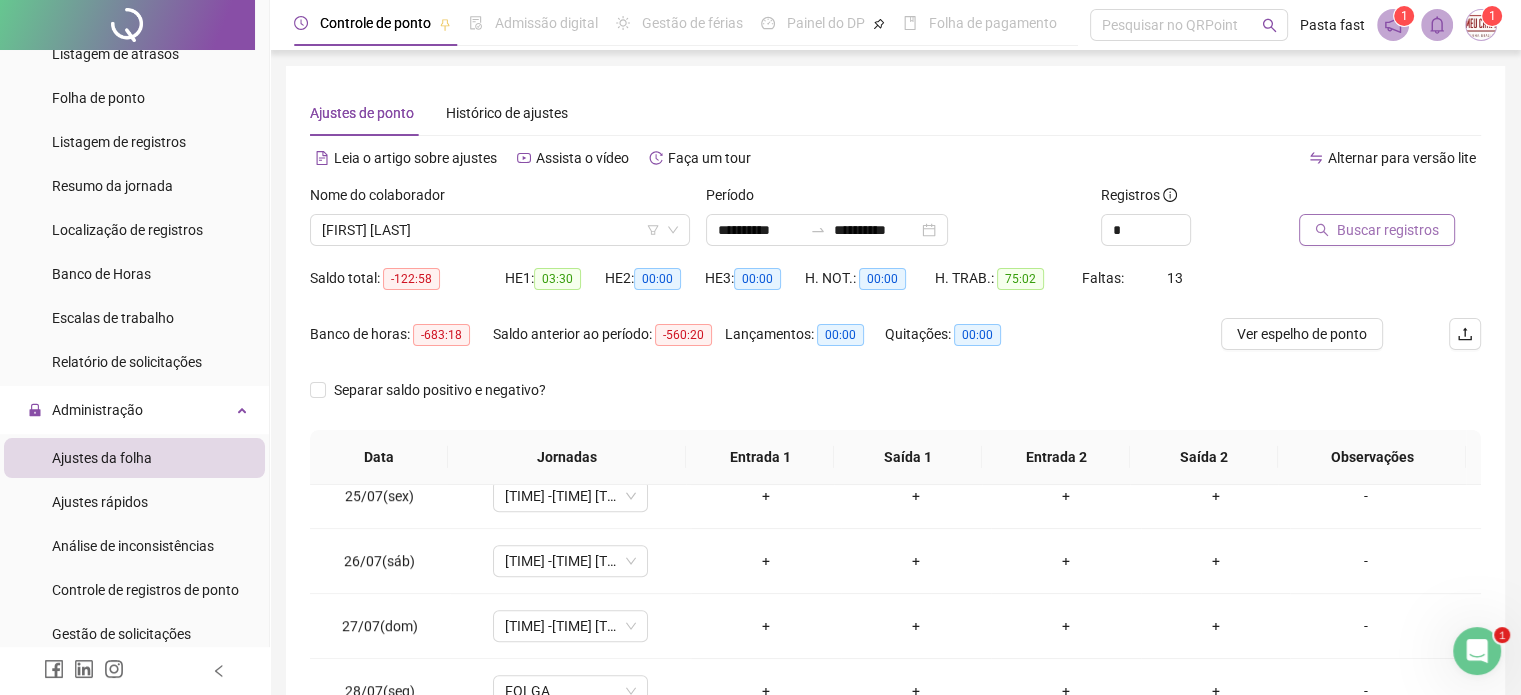 click on "Buscar registros" at bounding box center (1377, 230) 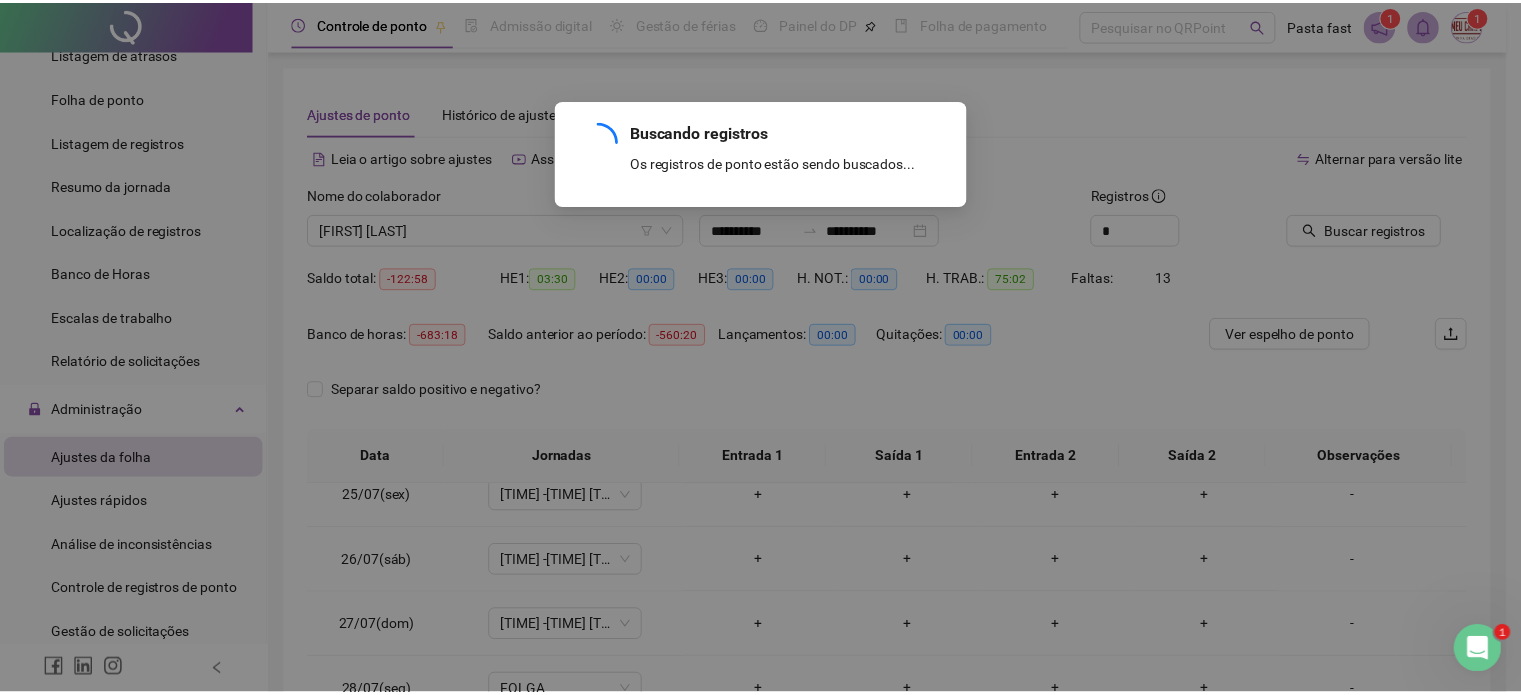 scroll, scrollTop: 0, scrollLeft: 0, axis: both 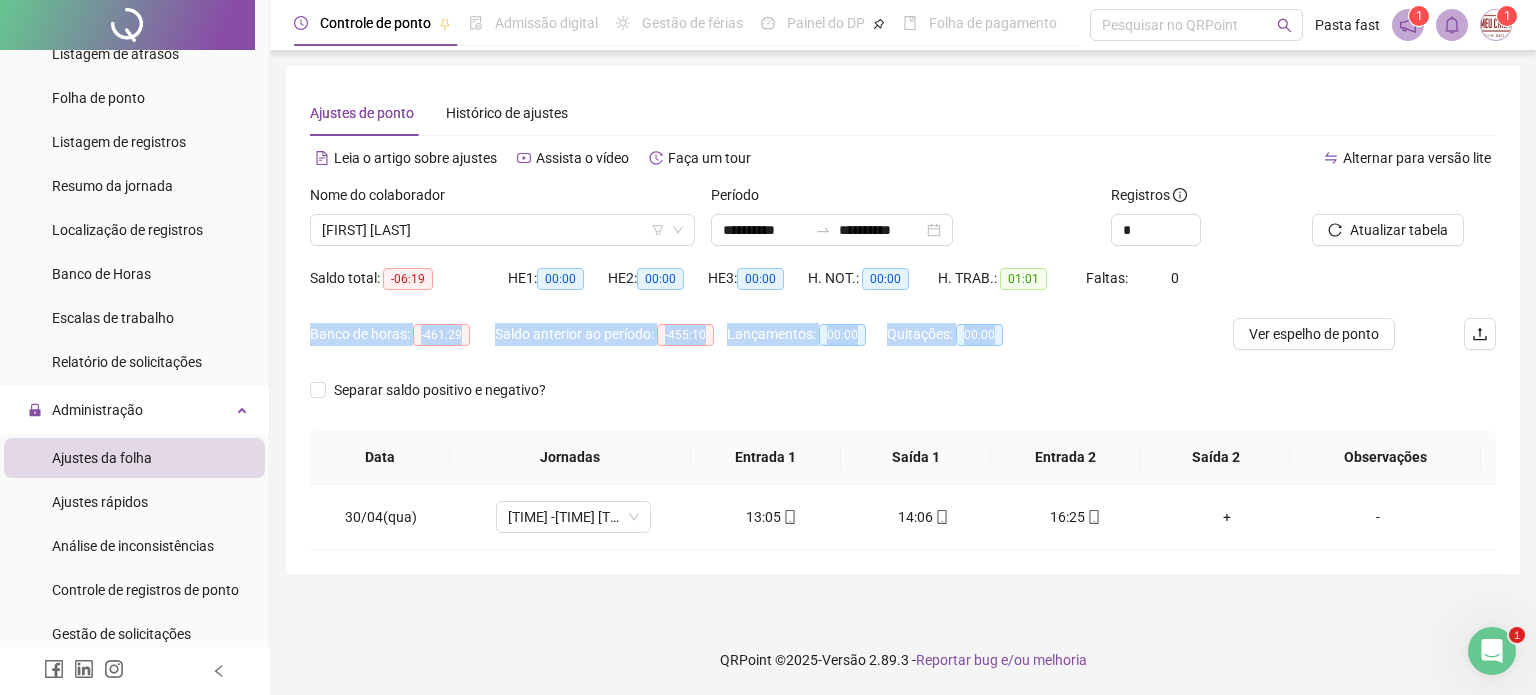 drag, startPoint x: 1524, startPoint y: 275, endPoint x: 1208, endPoint y: 402, distance: 340.5657 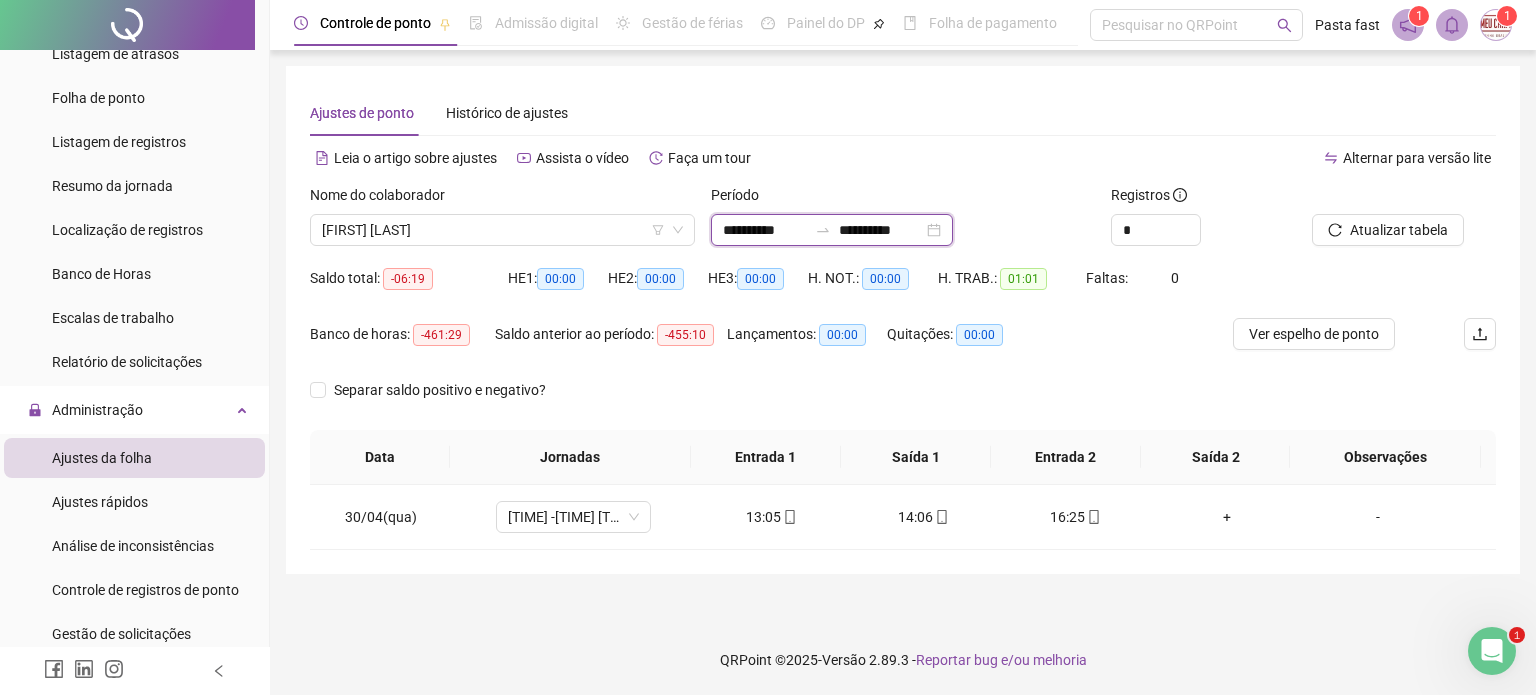 click on "**********" at bounding box center [765, 230] 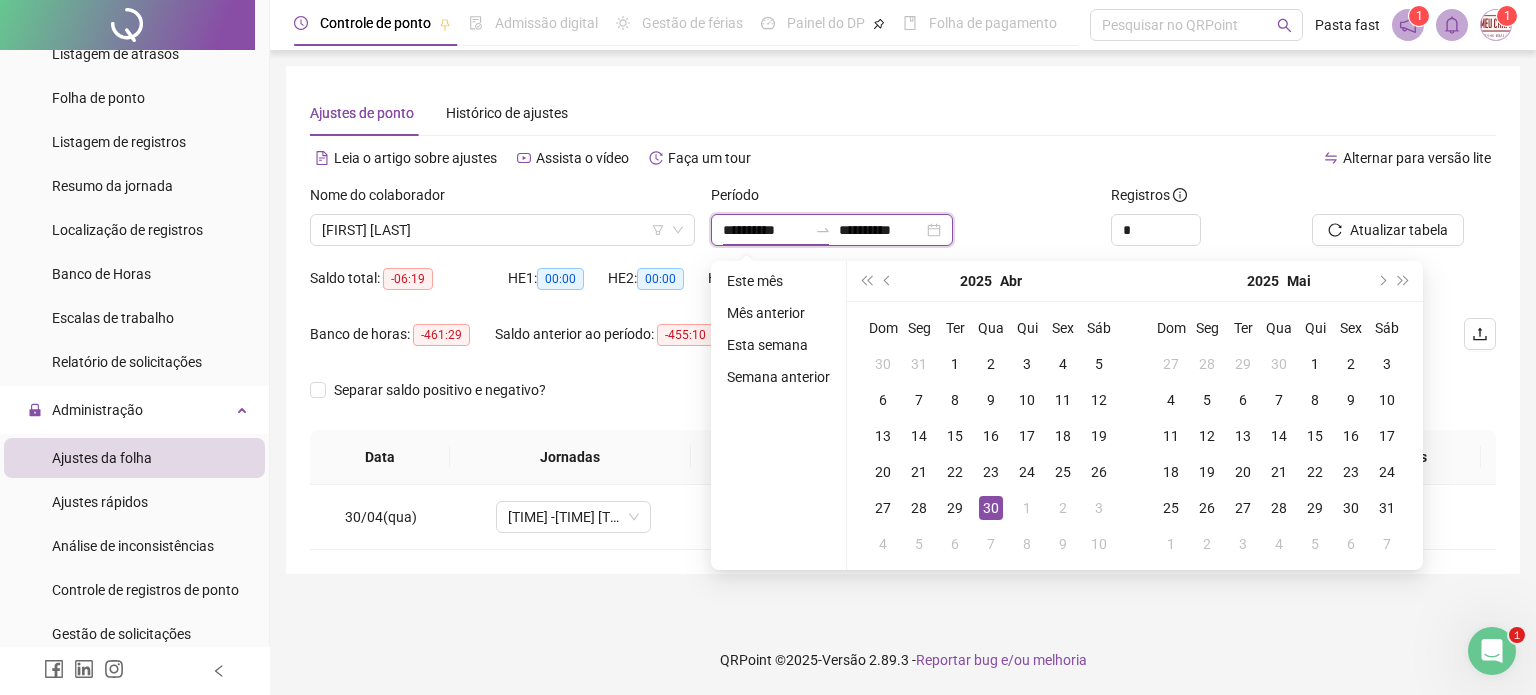 type on "**********" 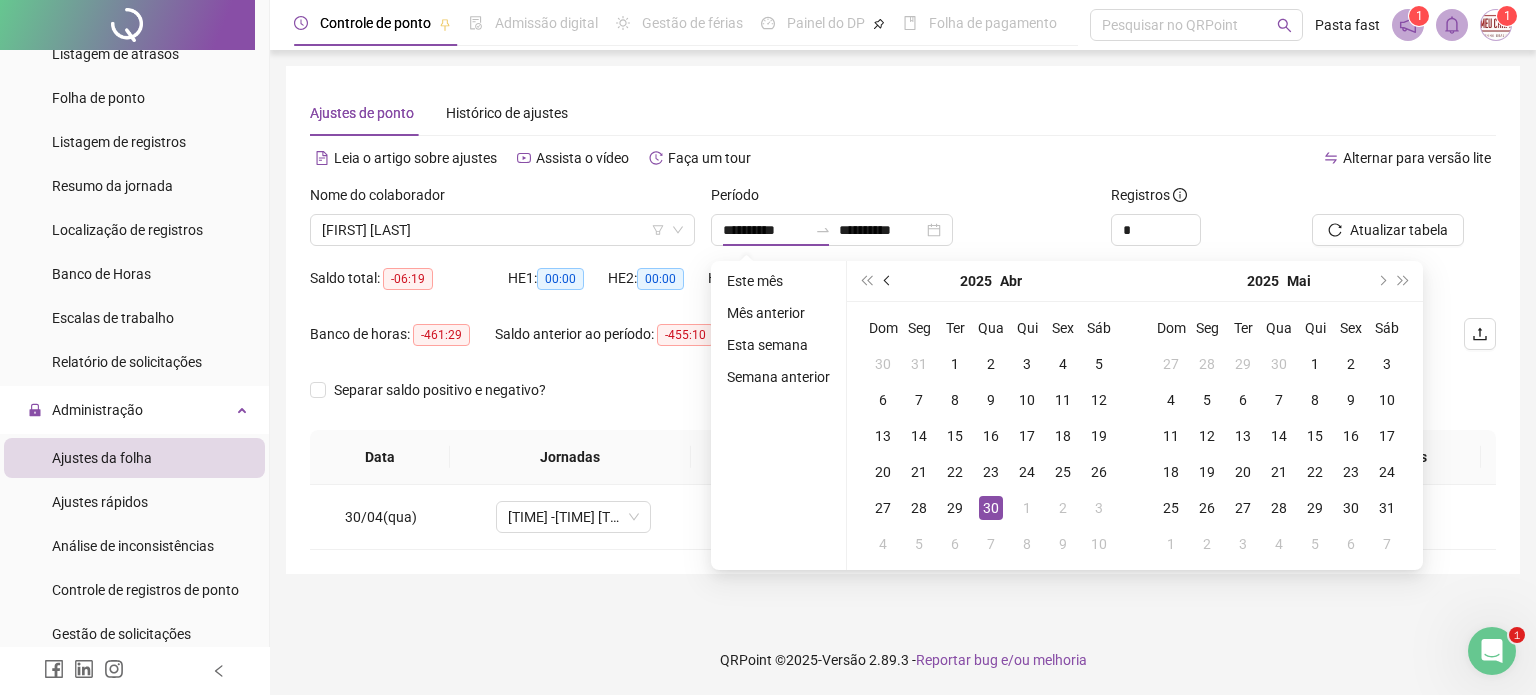 click at bounding box center (888, 281) 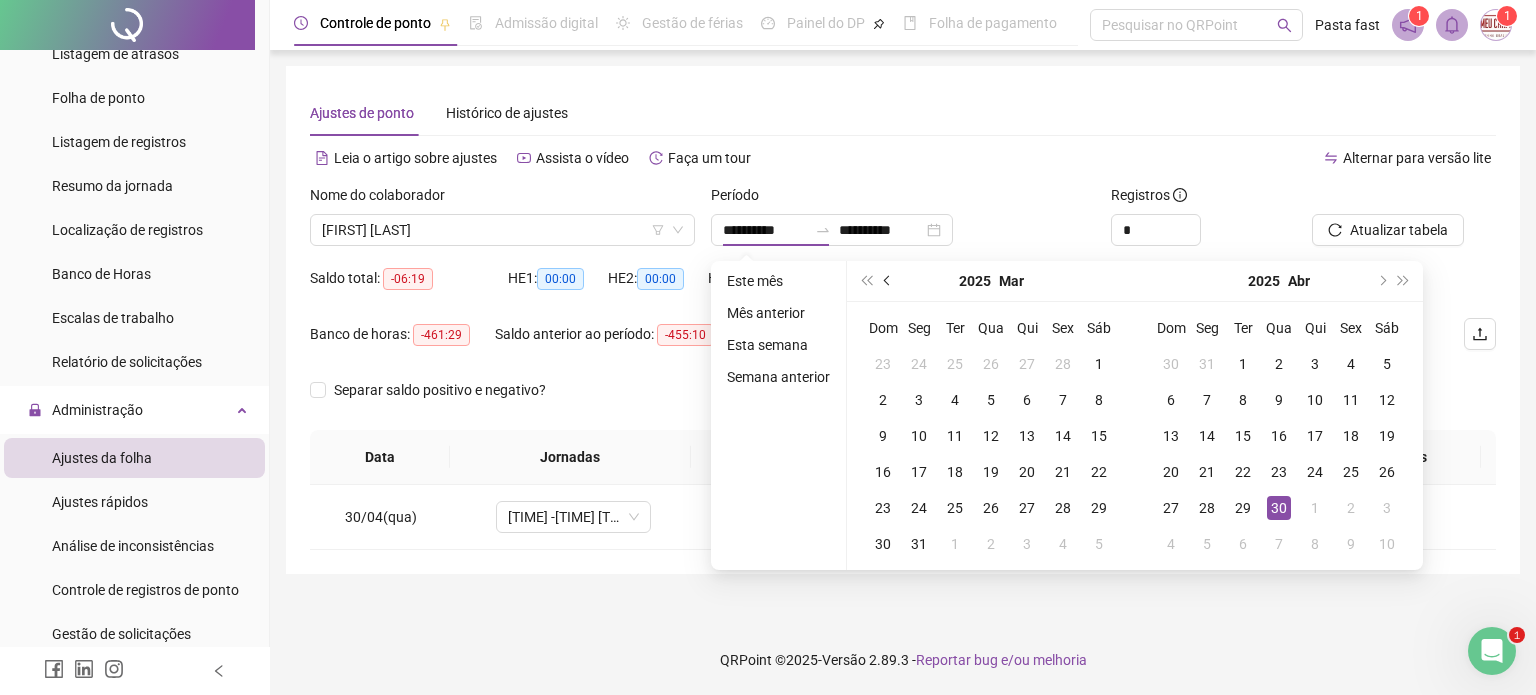 click at bounding box center [888, 281] 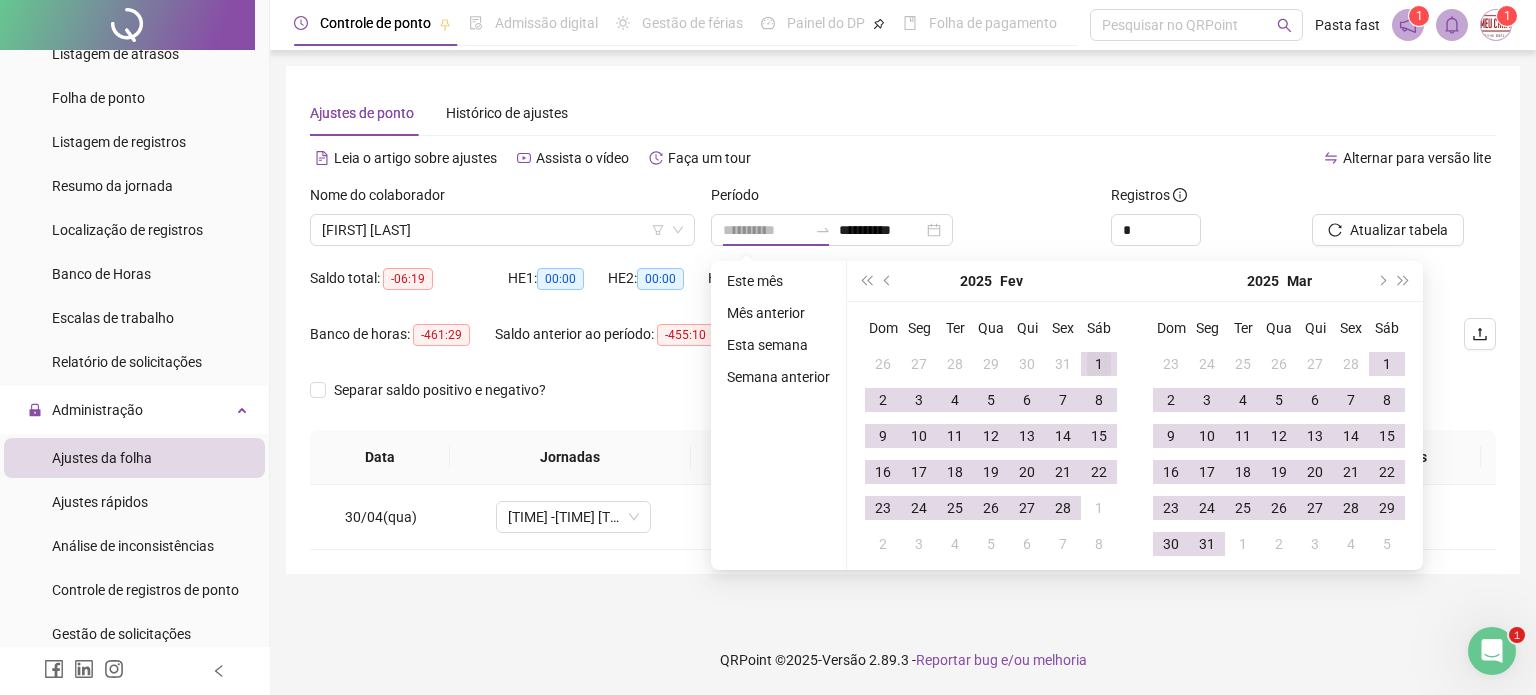 type on "**********" 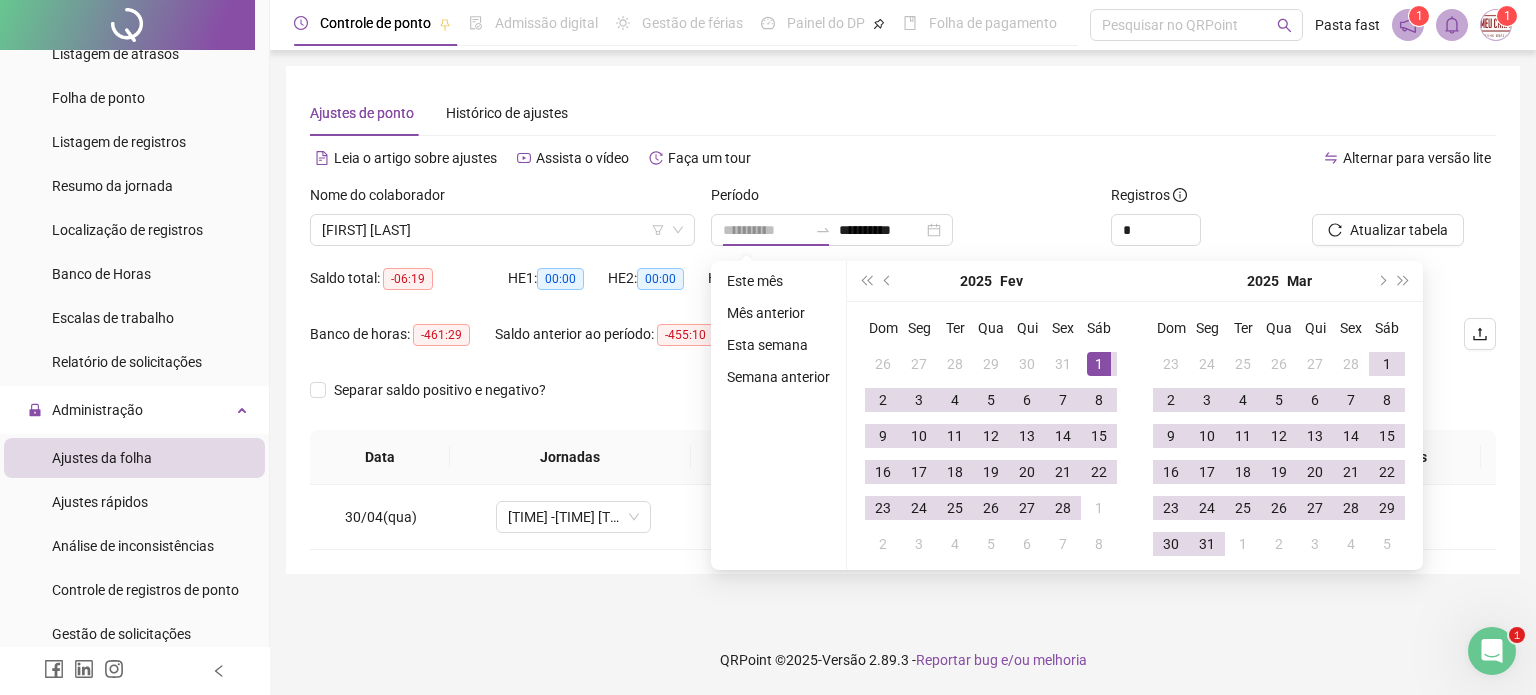 click on "1" at bounding box center [1099, 364] 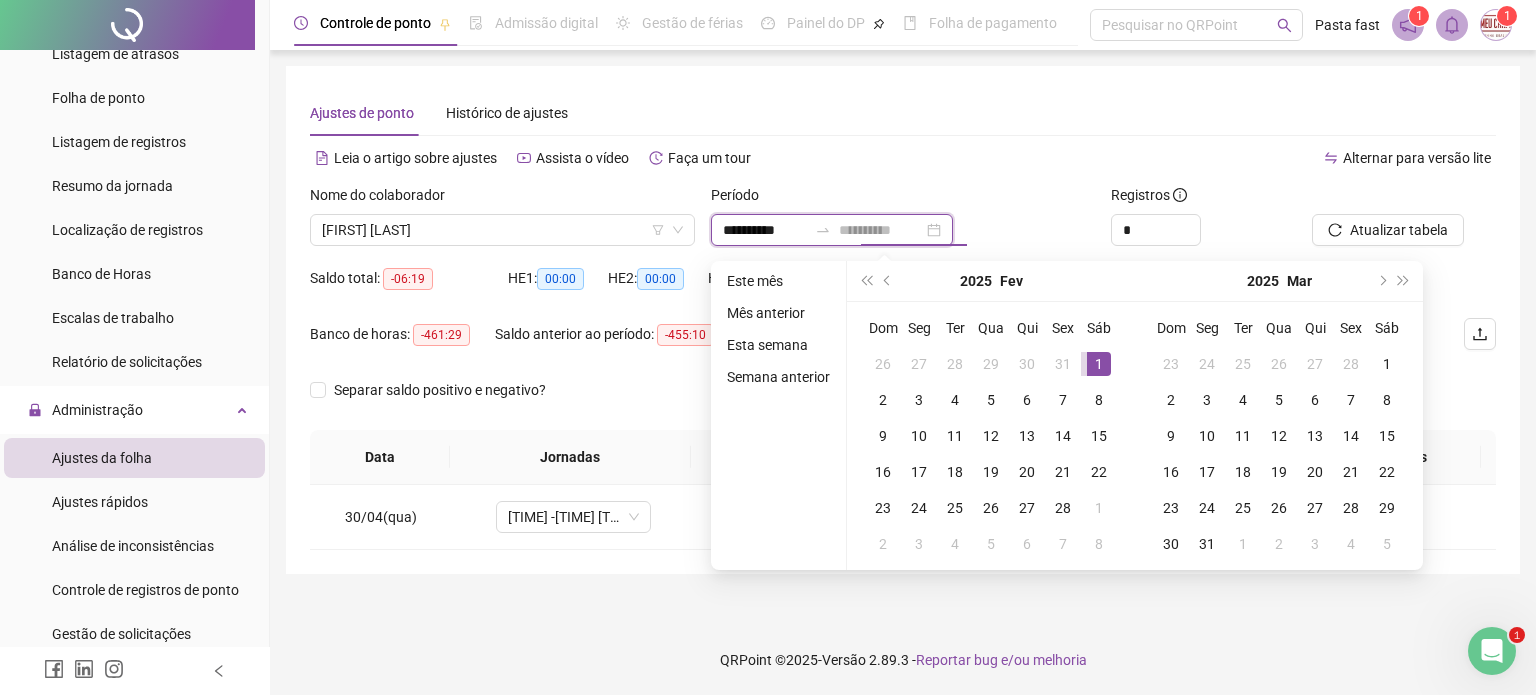type on "**********" 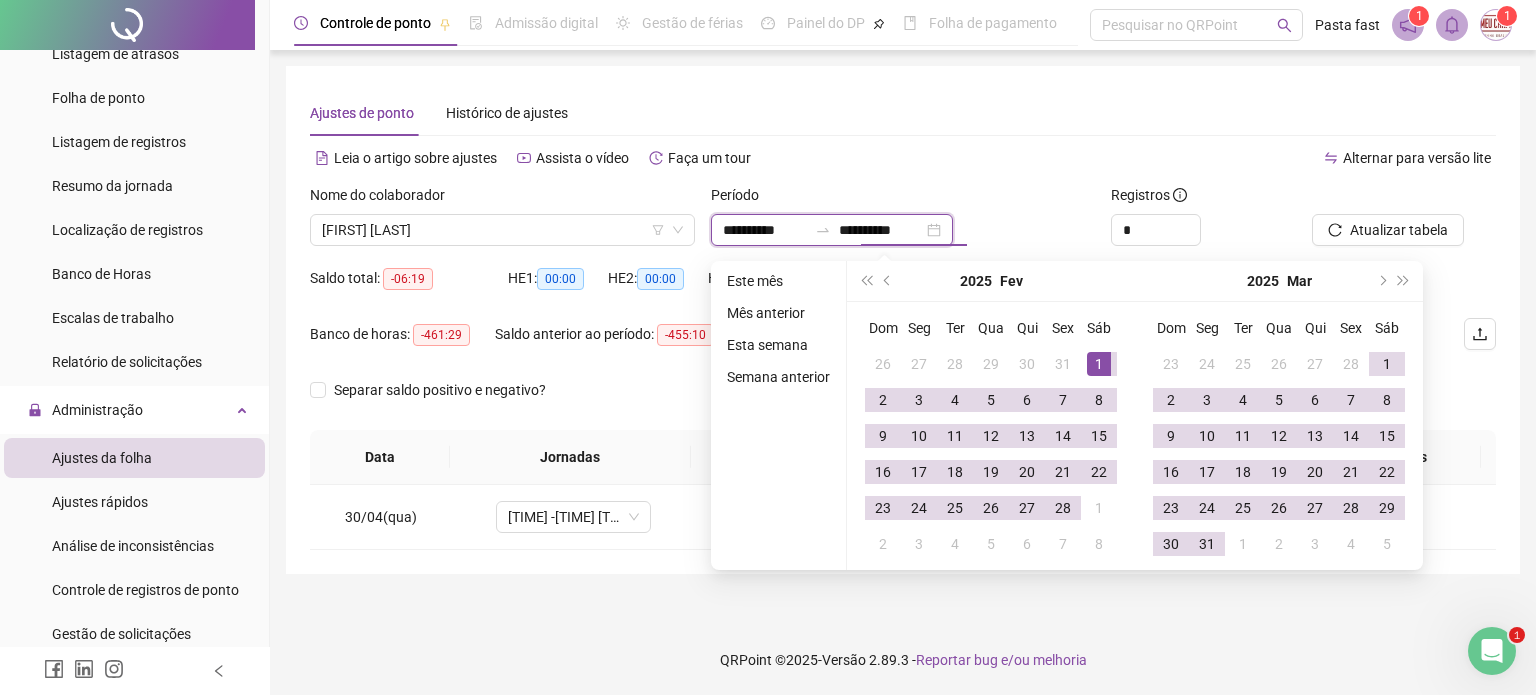 click on "**********" at bounding box center (765, 230) 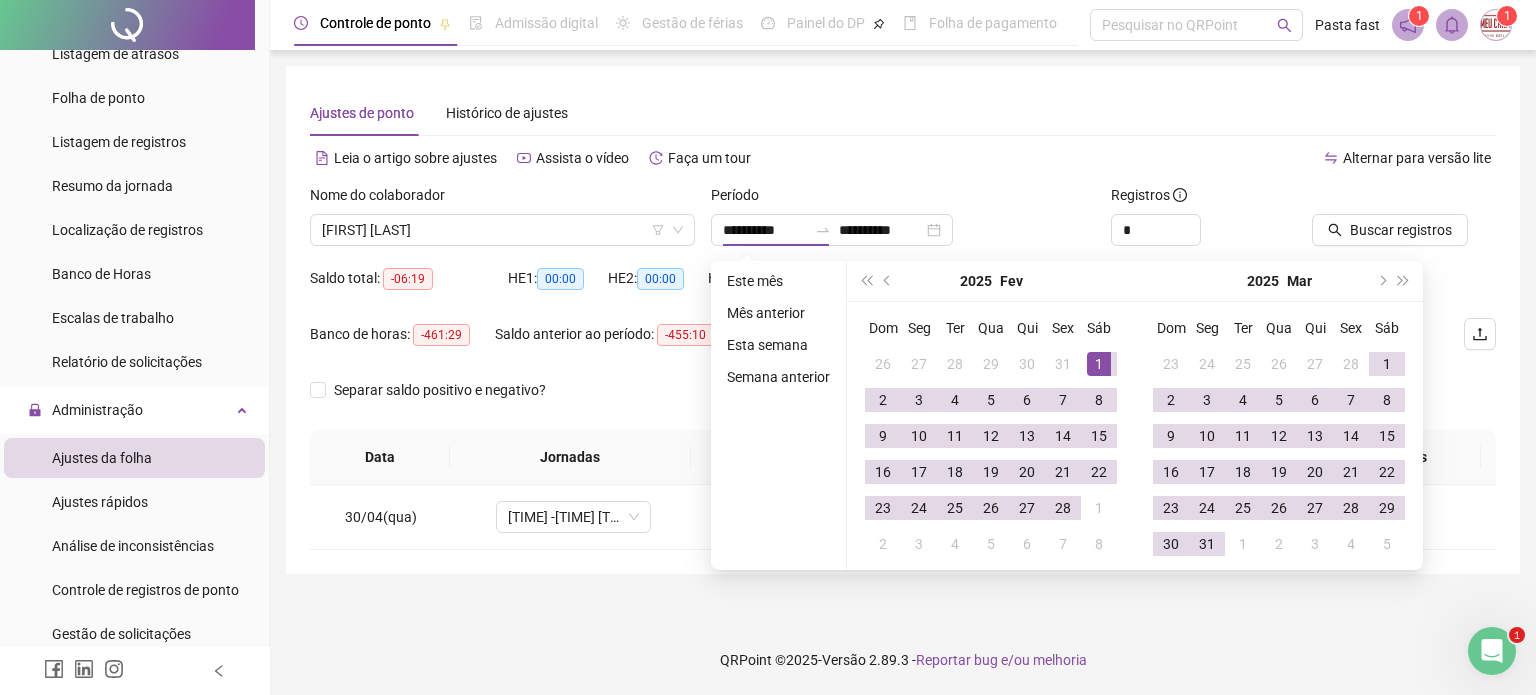 click on "*" at bounding box center (1203, 230) 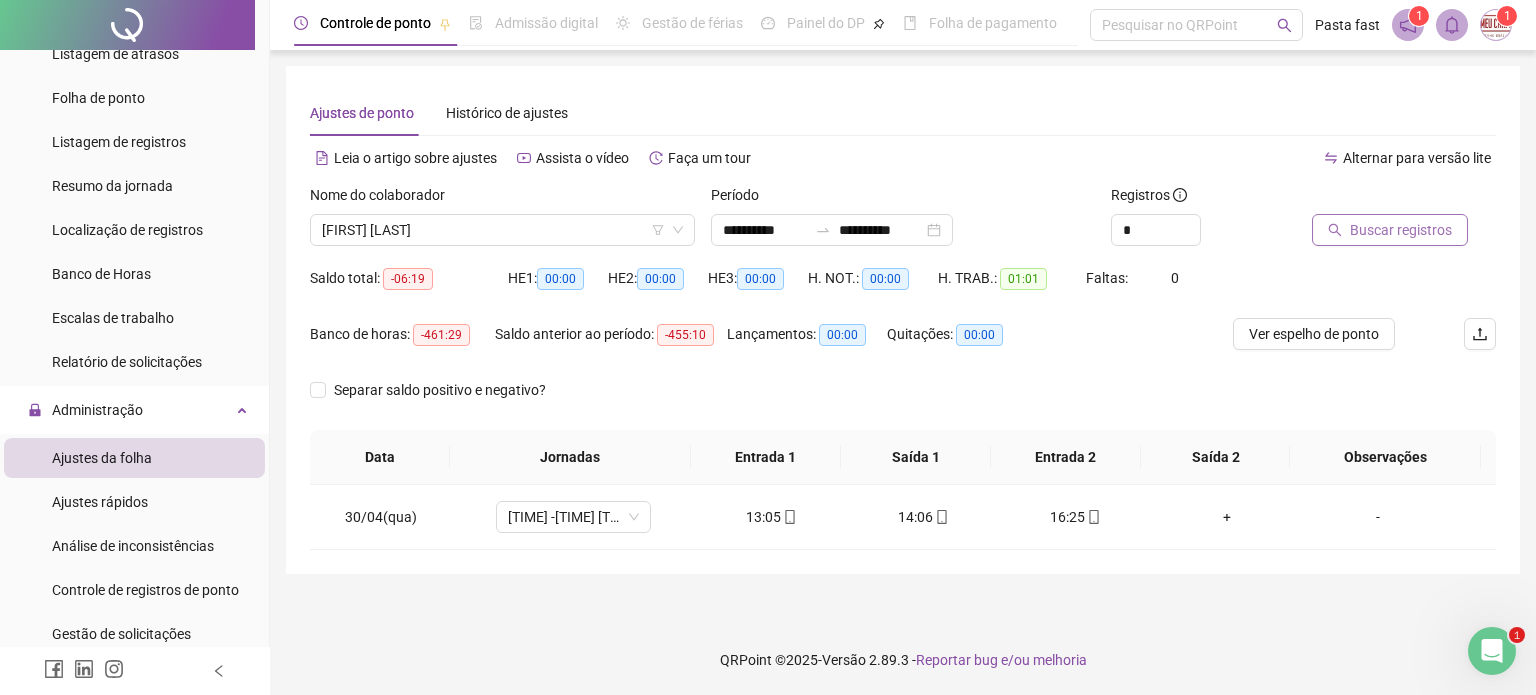 click on "Buscar registros" at bounding box center (1401, 230) 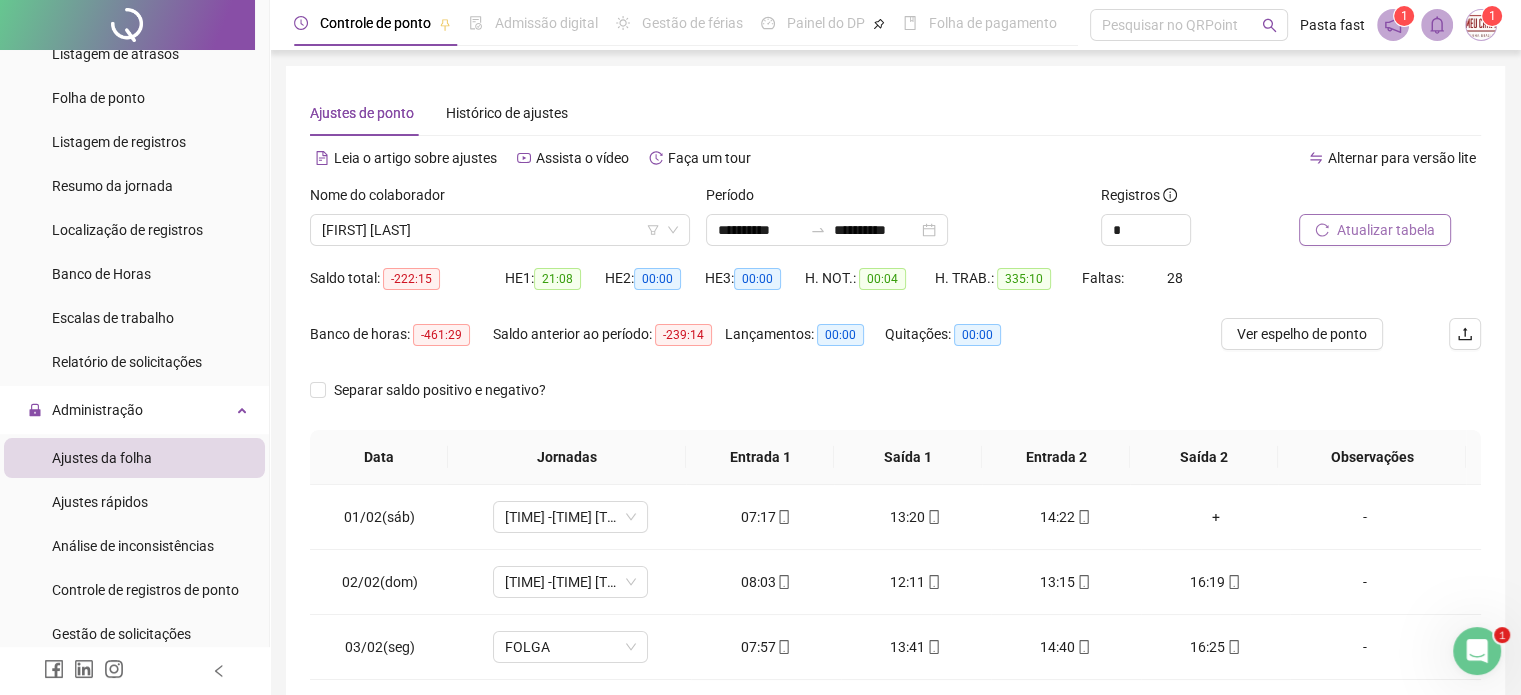 scroll, scrollTop: 200, scrollLeft: 0, axis: vertical 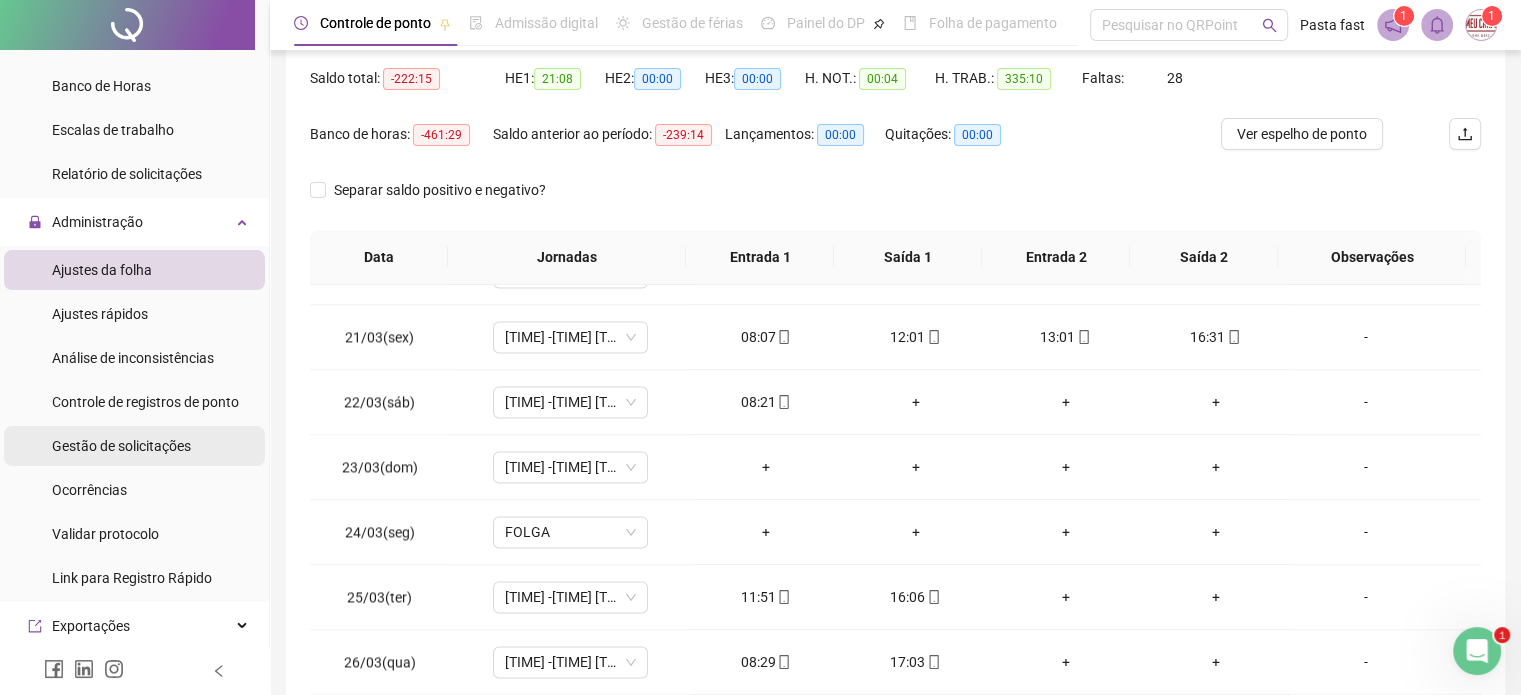 click on "Gestão de solicitações" at bounding box center (134, 446) 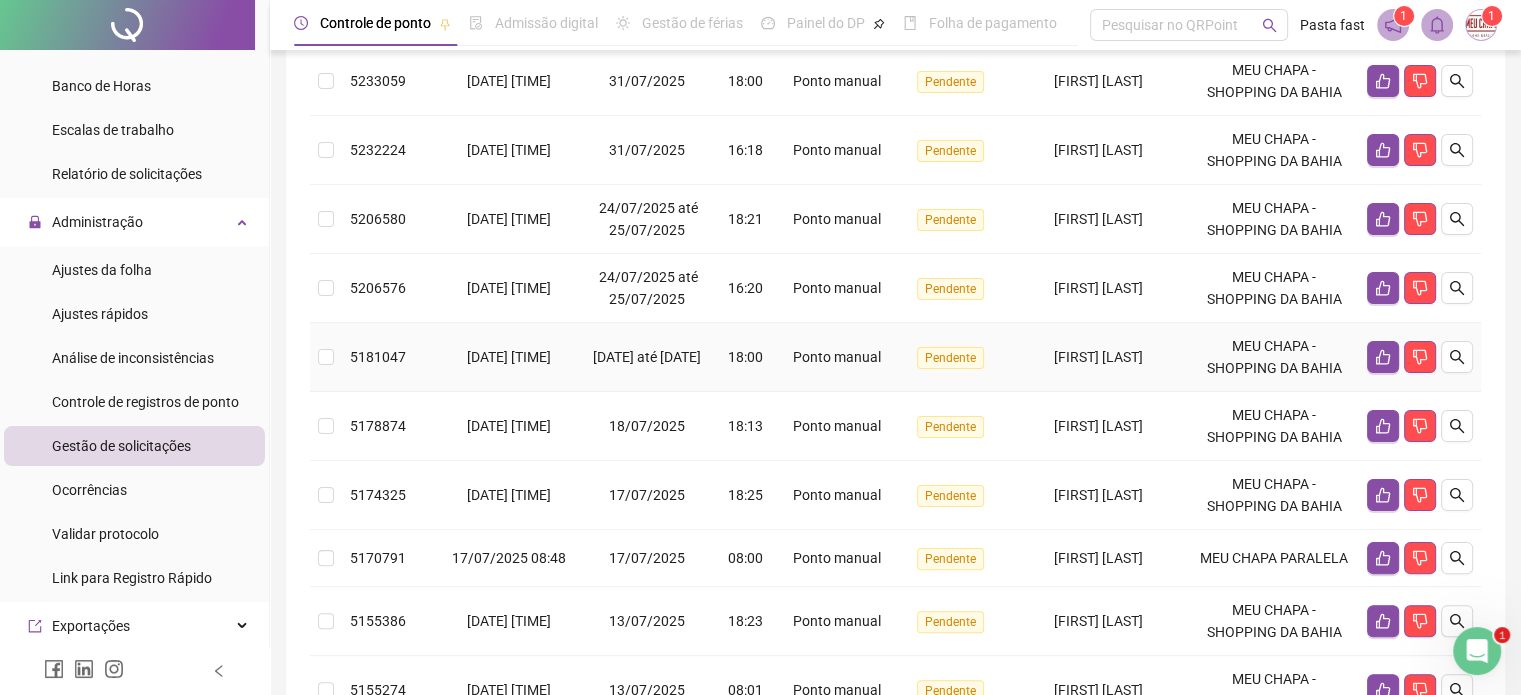 scroll, scrollTop: 0, scrollLeft: 0, axis: both 